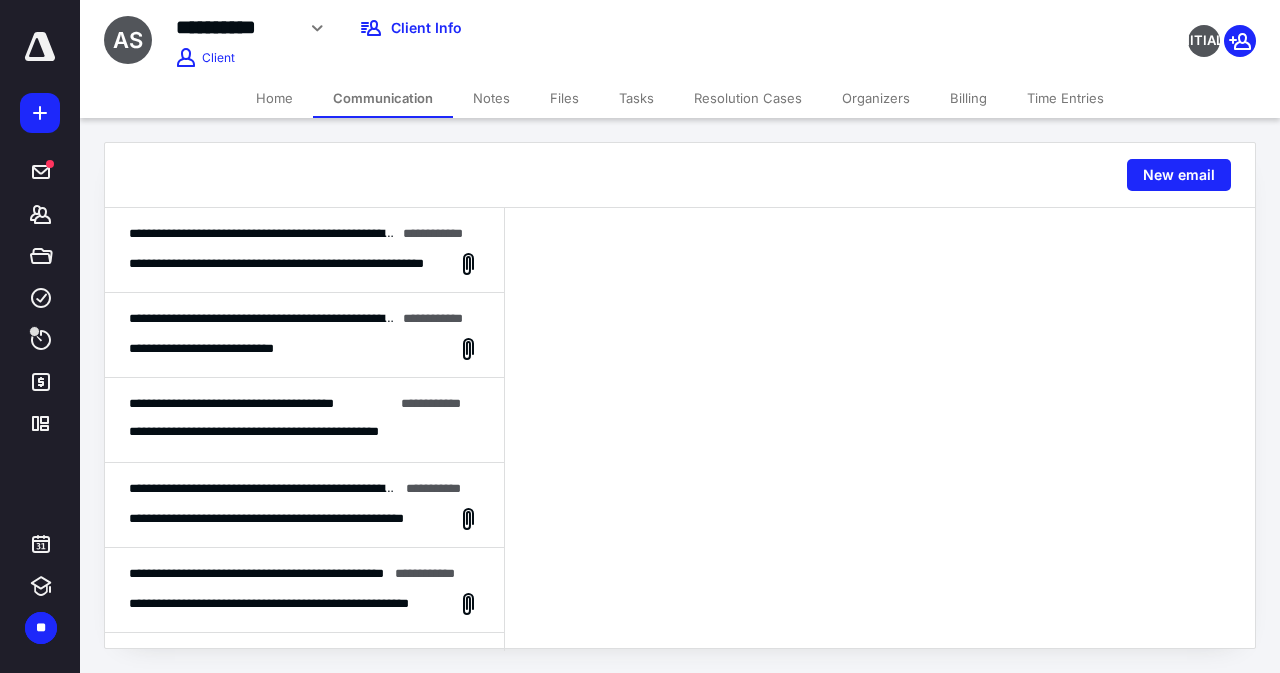 scroll, scrollTop: 0, scrollLeft: 0, axis: both 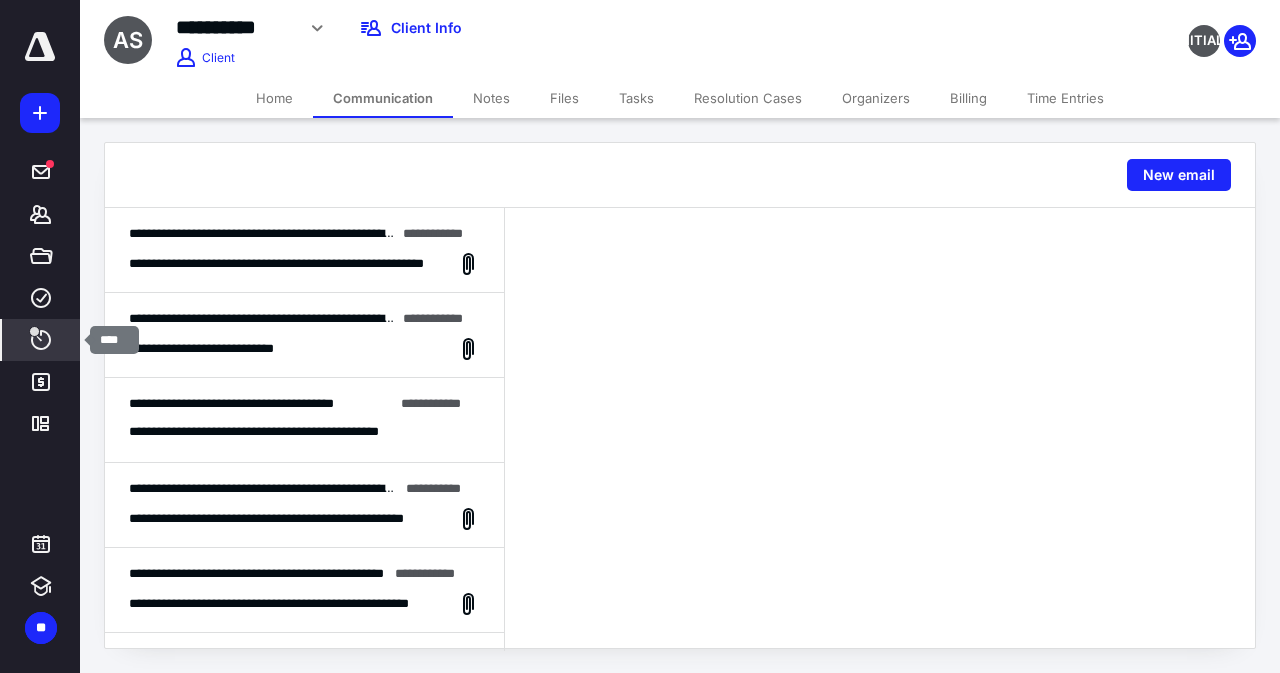 click 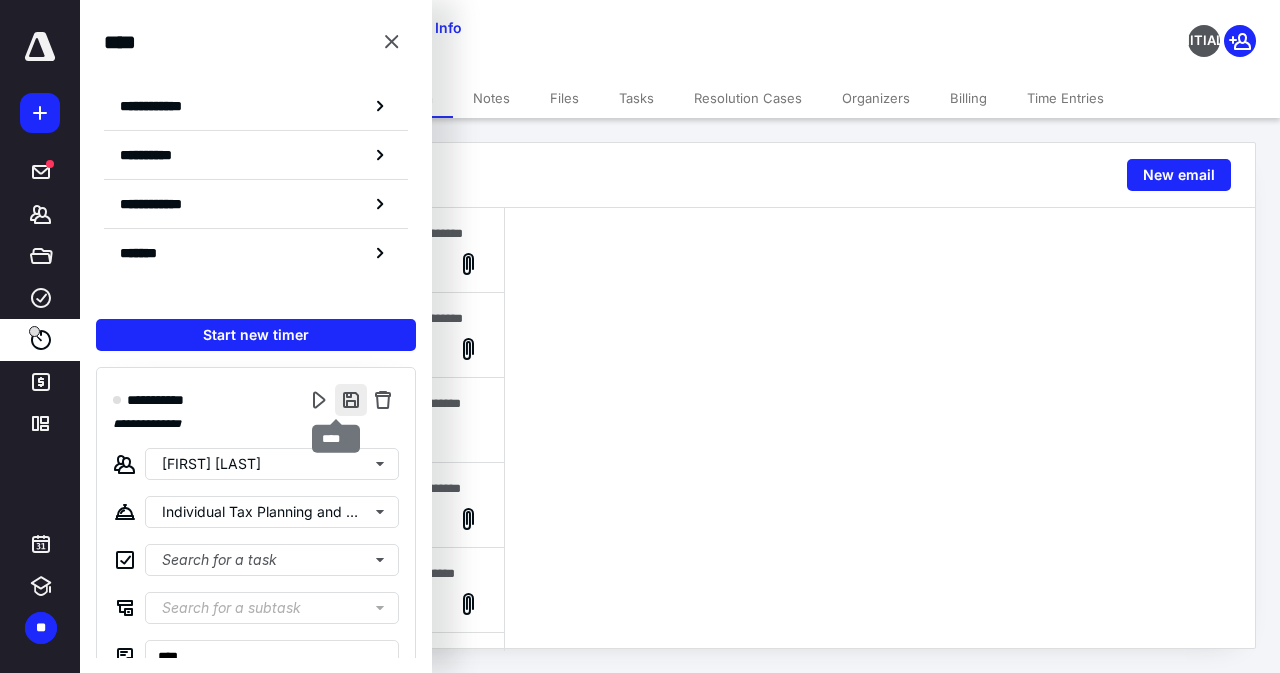 click at bounding box center [351, 400] 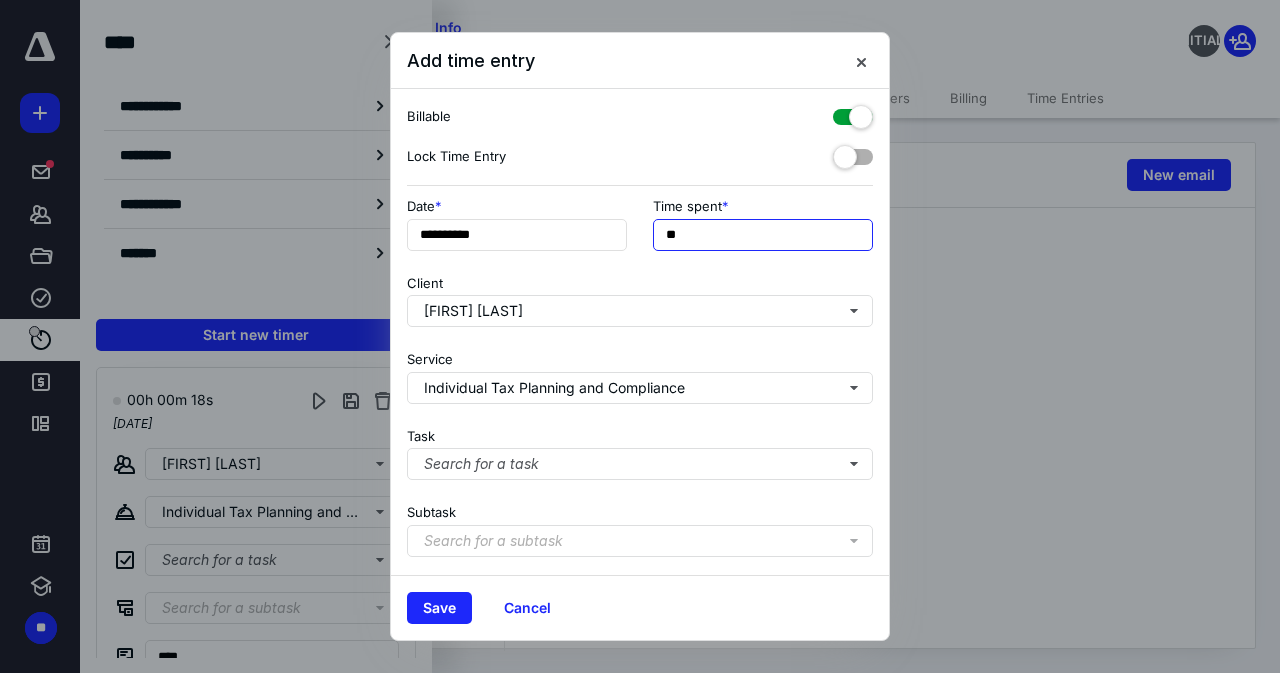 click on "**" at bounding box center (763, 235) 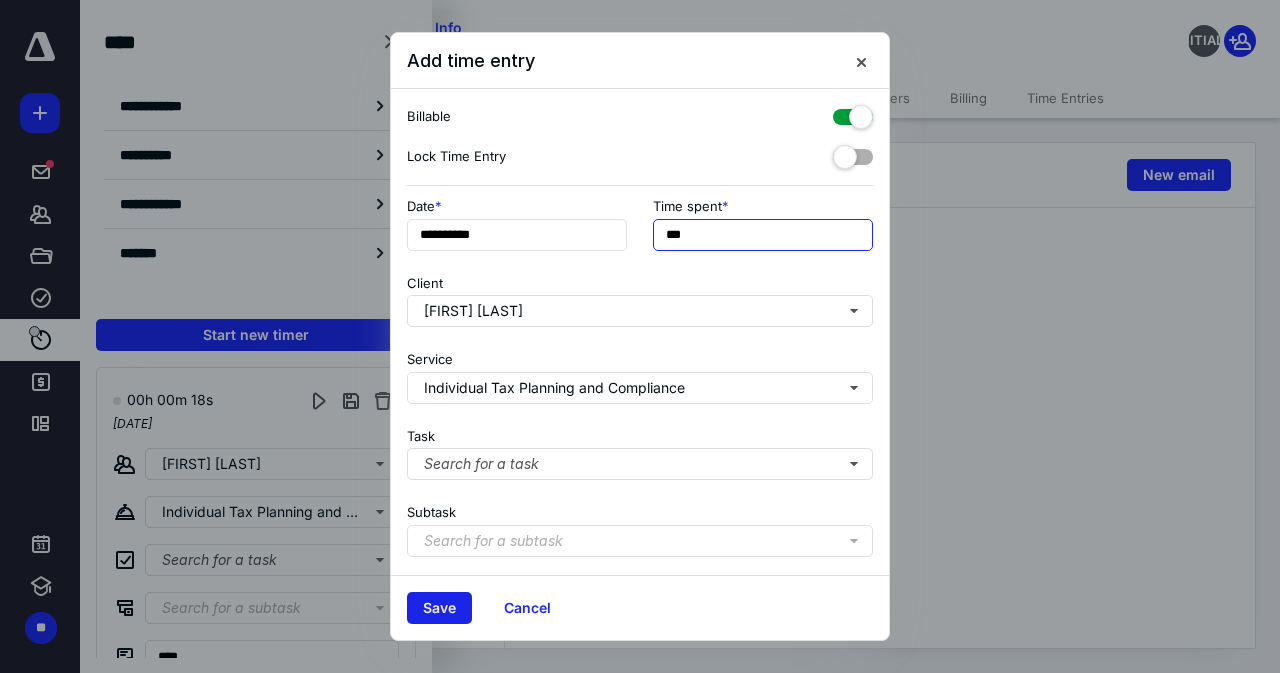type on "***" 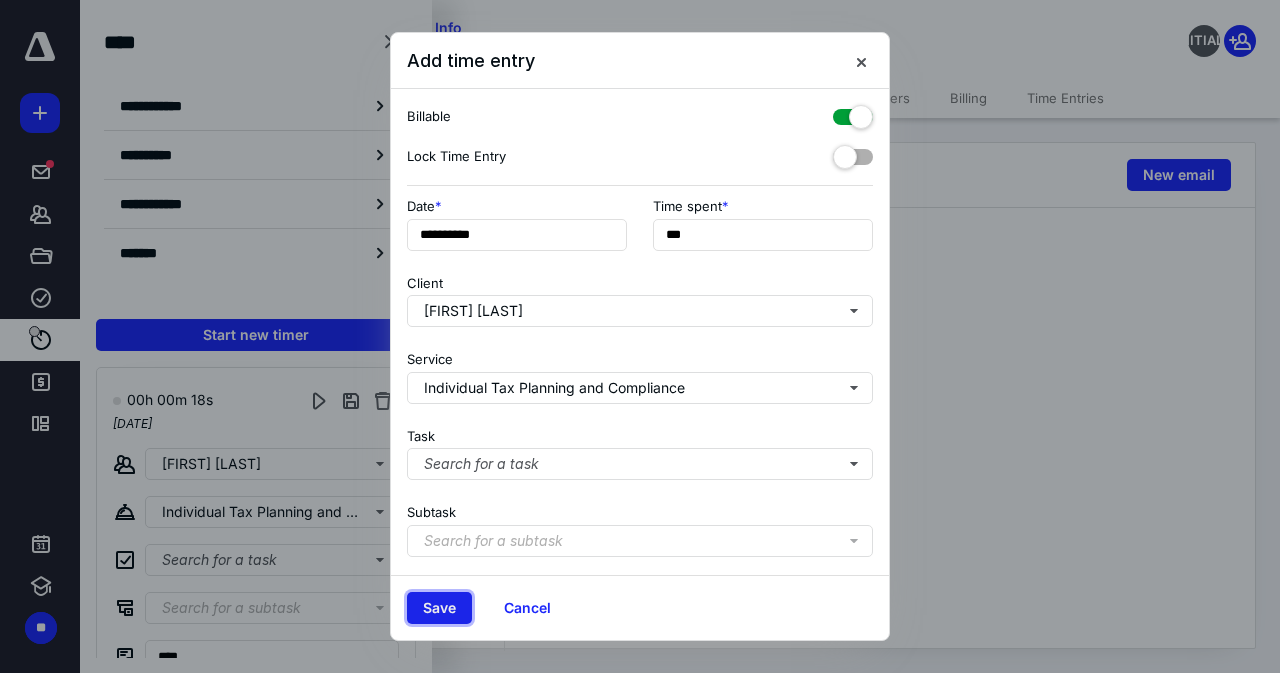 click on "Save" at bounding box center (439, 608) 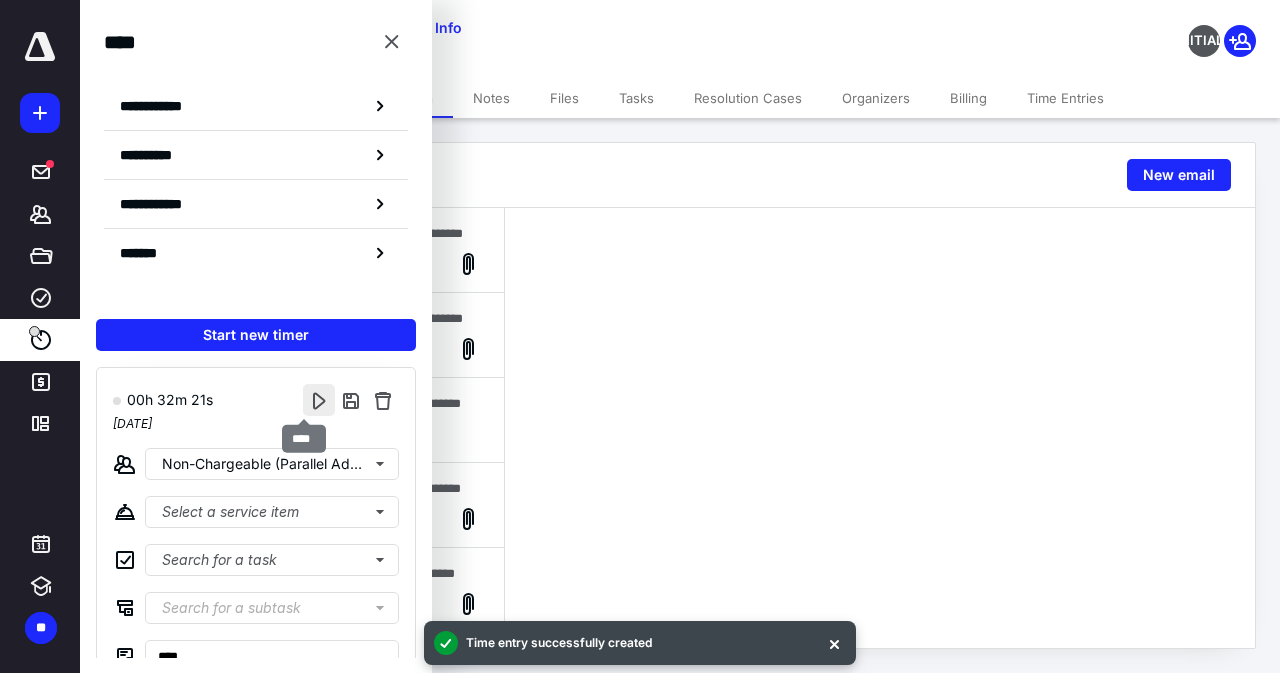 click at bounding box center (319, 400) 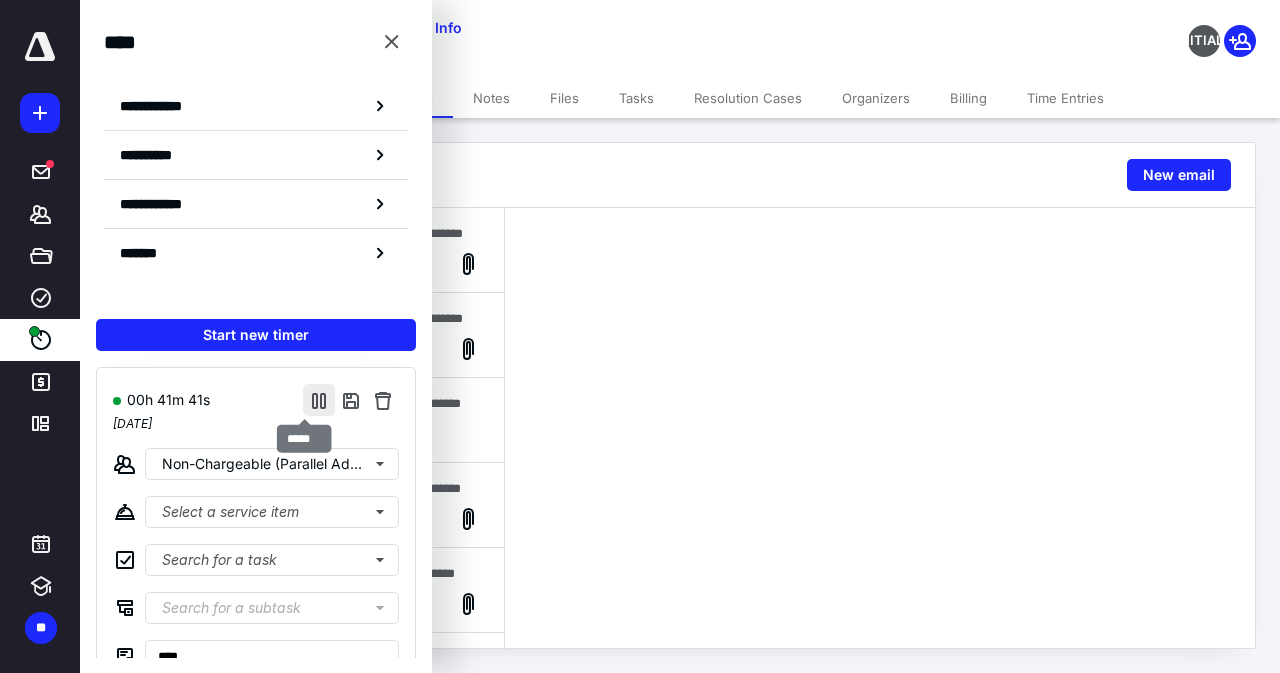 click at bounding box center (319, 400) 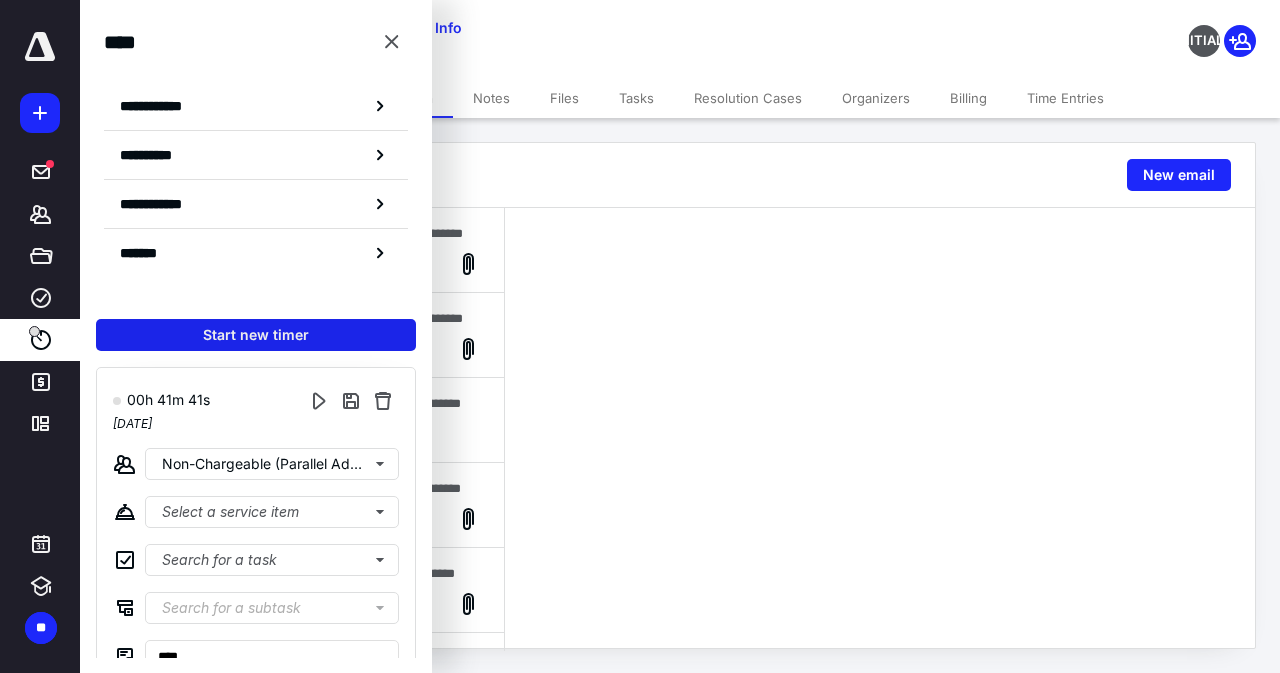 click on "Start new timer" at bounding box center (256, 335) 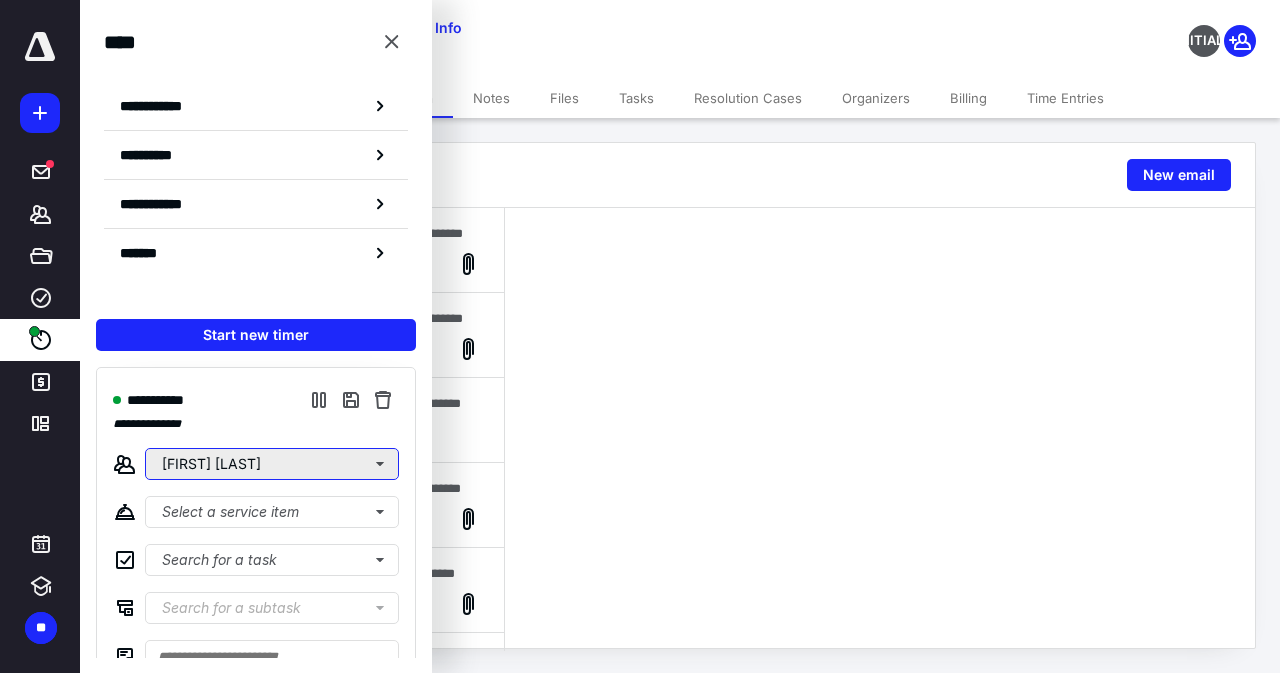 click on "[FIRST] [LAST]" at bounding box center (272, 464) 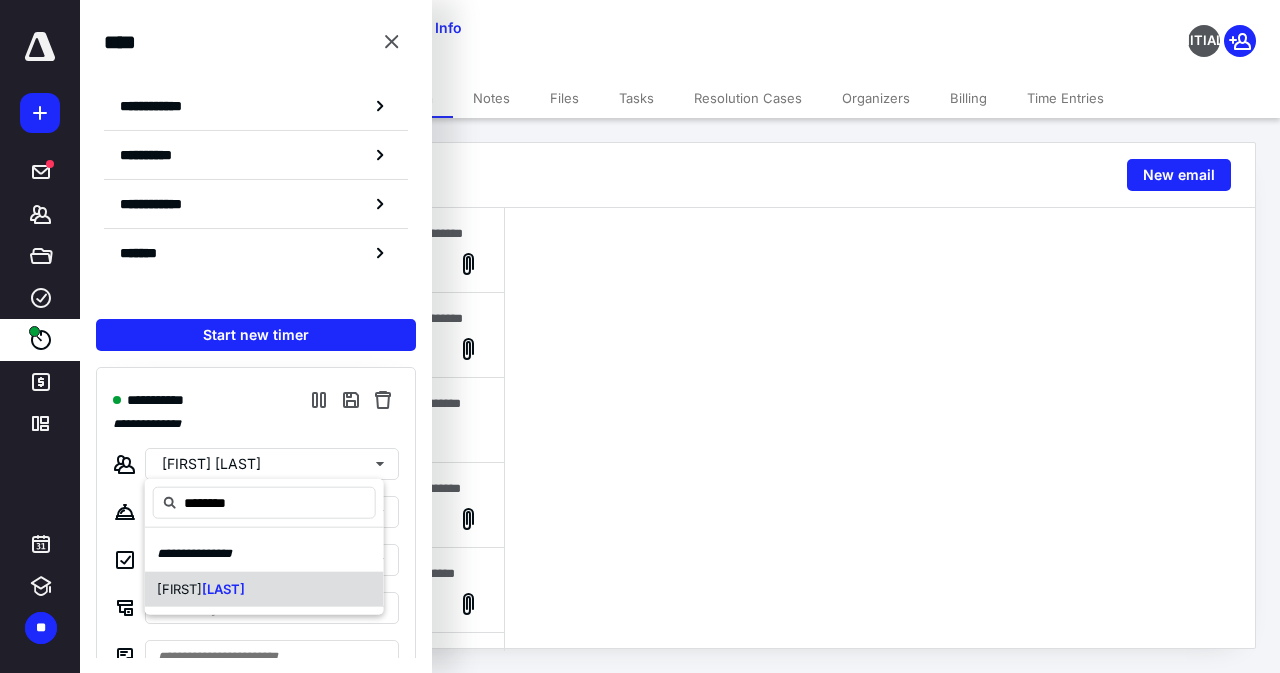 click on "[LAST]" at bounding box center [223, 588] 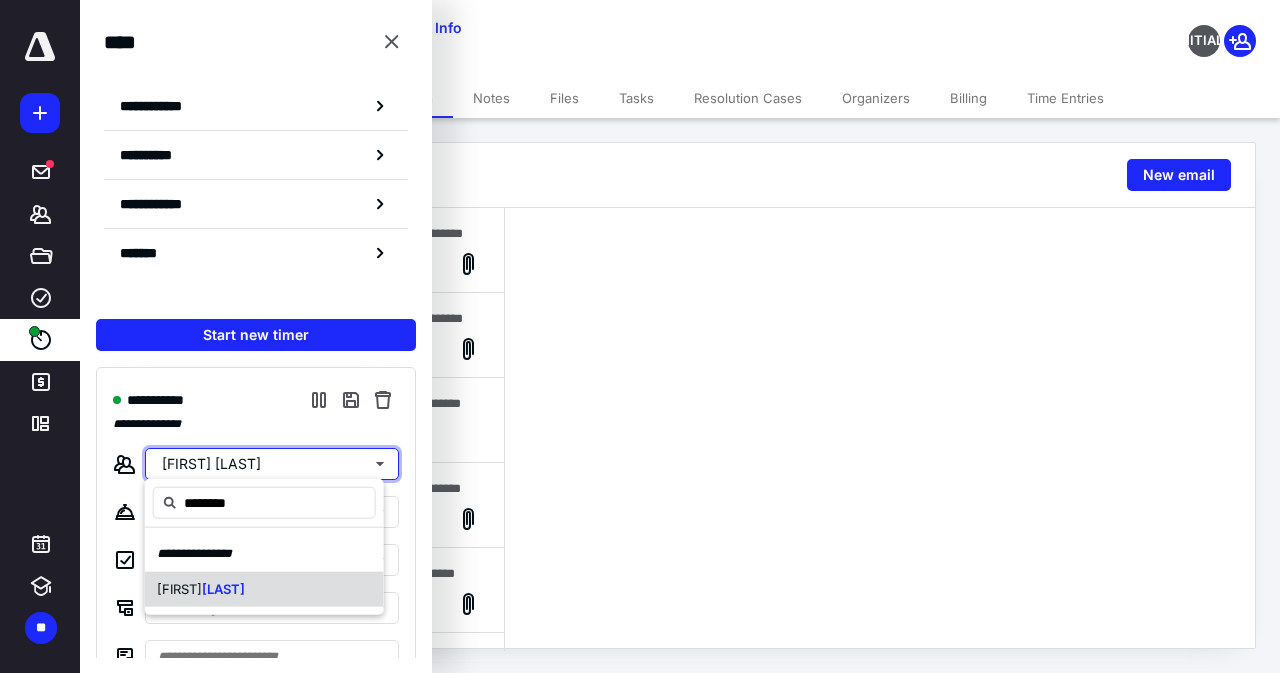 type 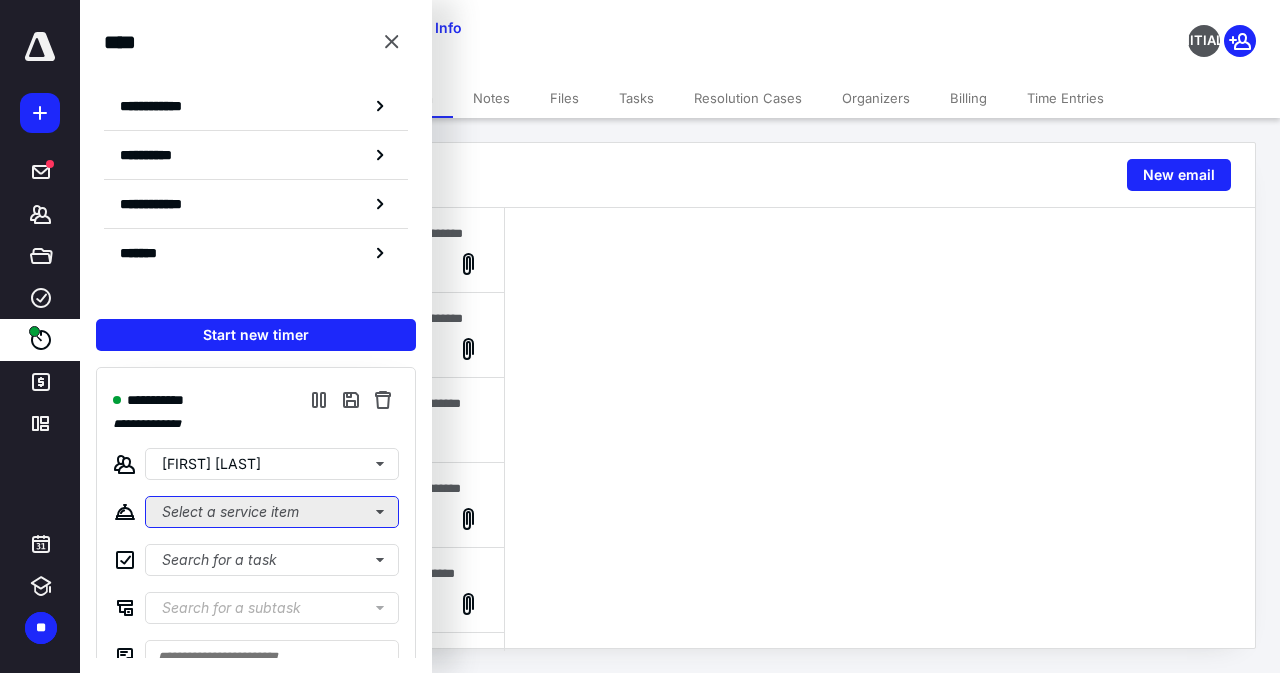 click on "Select a service item" at bounding box center [272, 512] 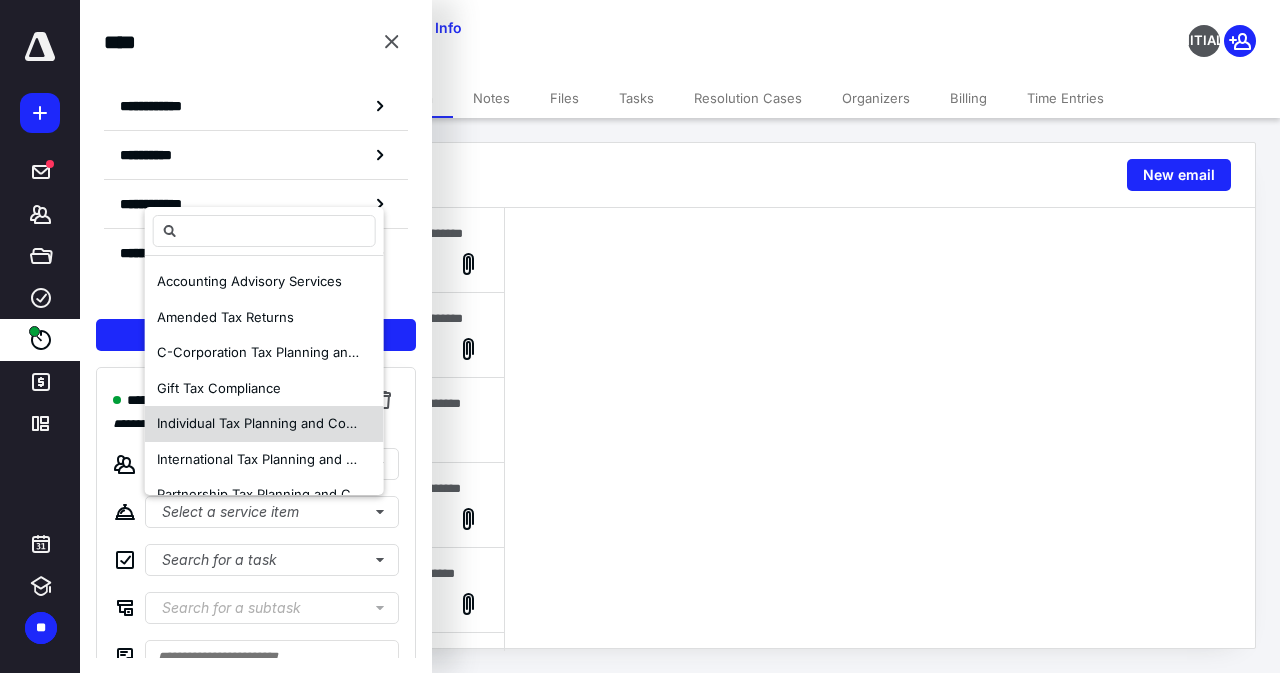 click on "Individual Tax Planning and Compliance" at bounding box center [279, 423] 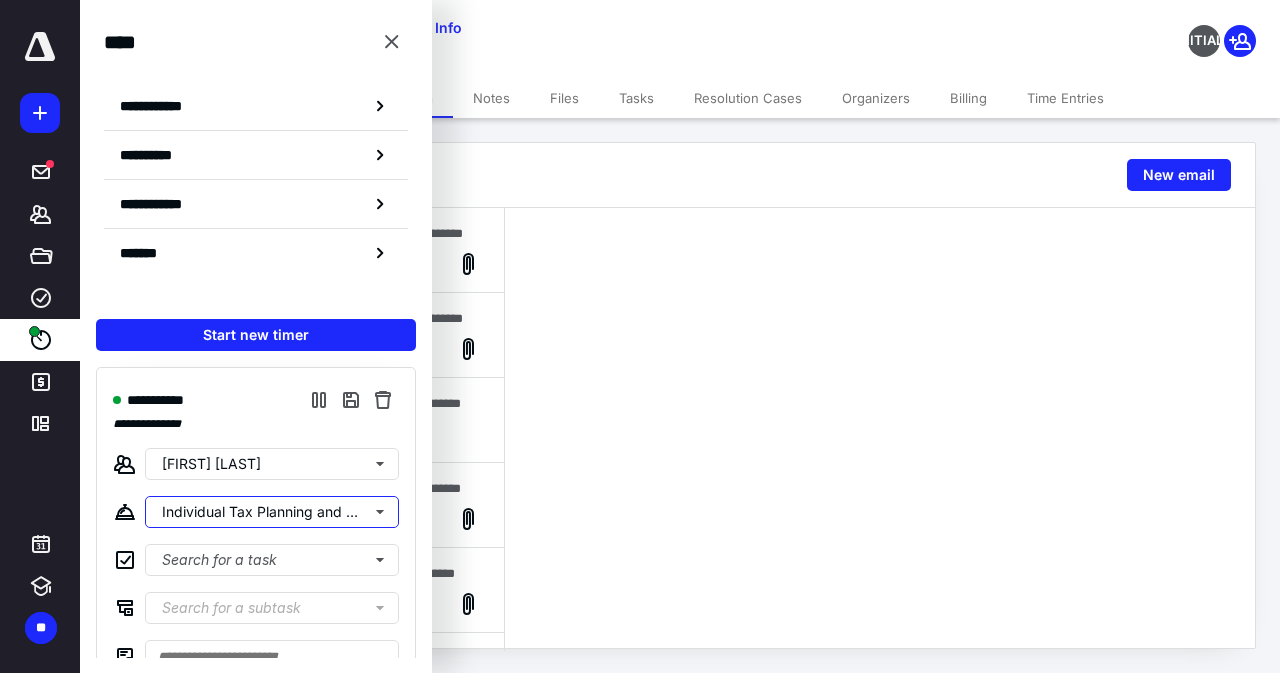 scroll, scrollTop: 268, scrollLeft: 0, axis: vertical 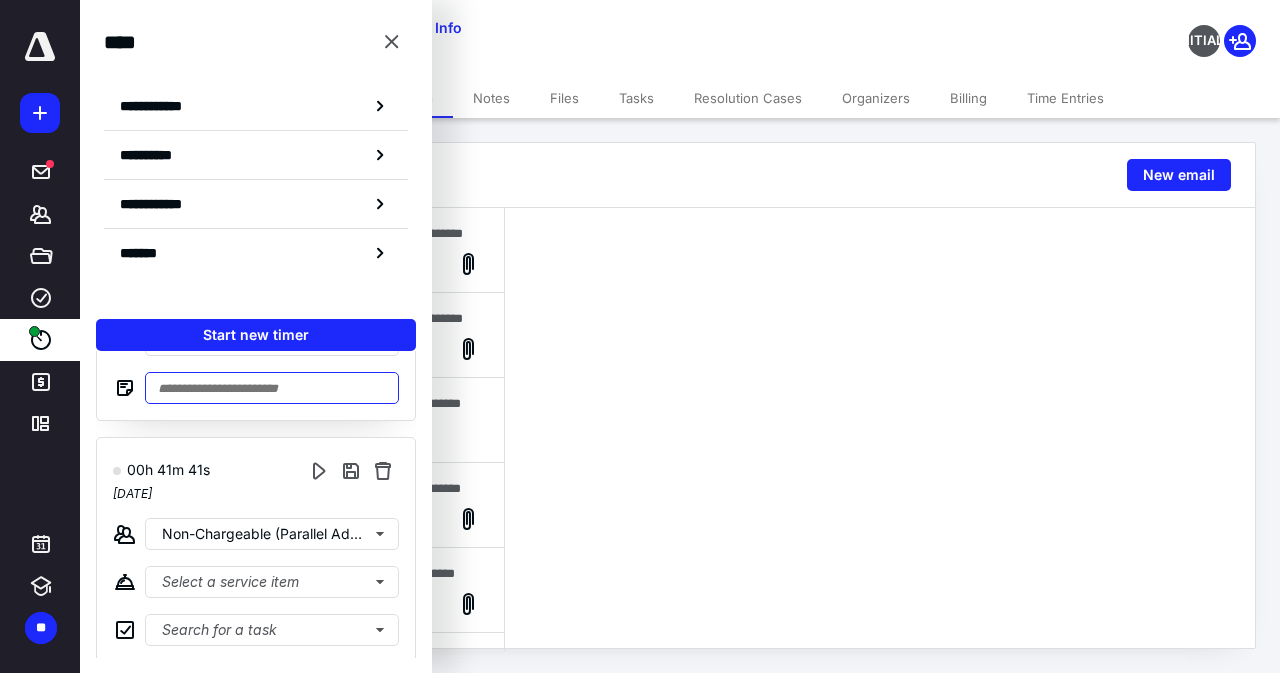 click at bounding box center [272, 388] 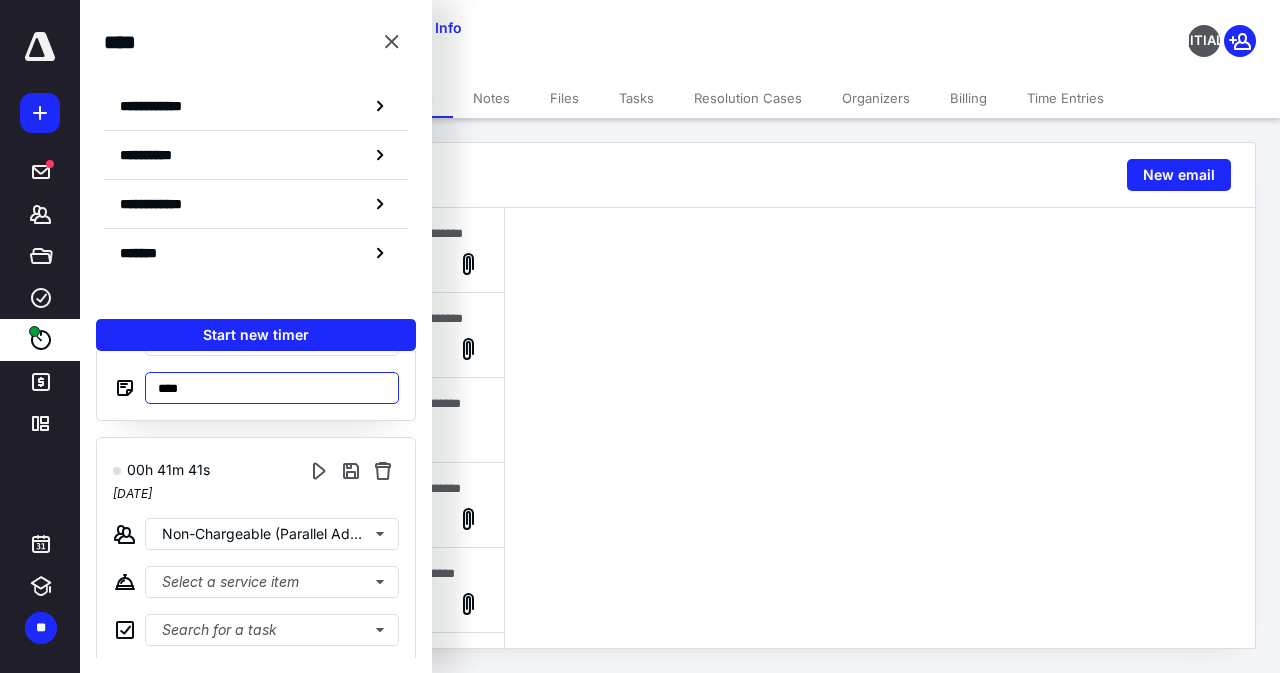 type on "****" 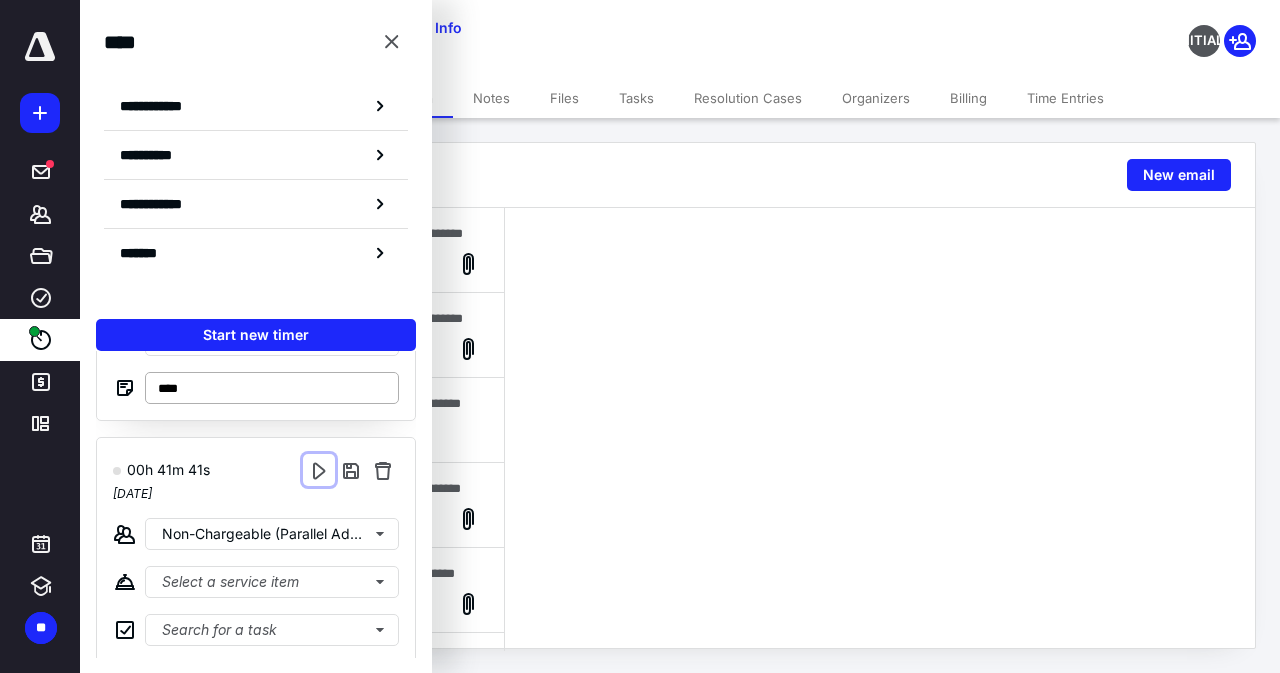 type 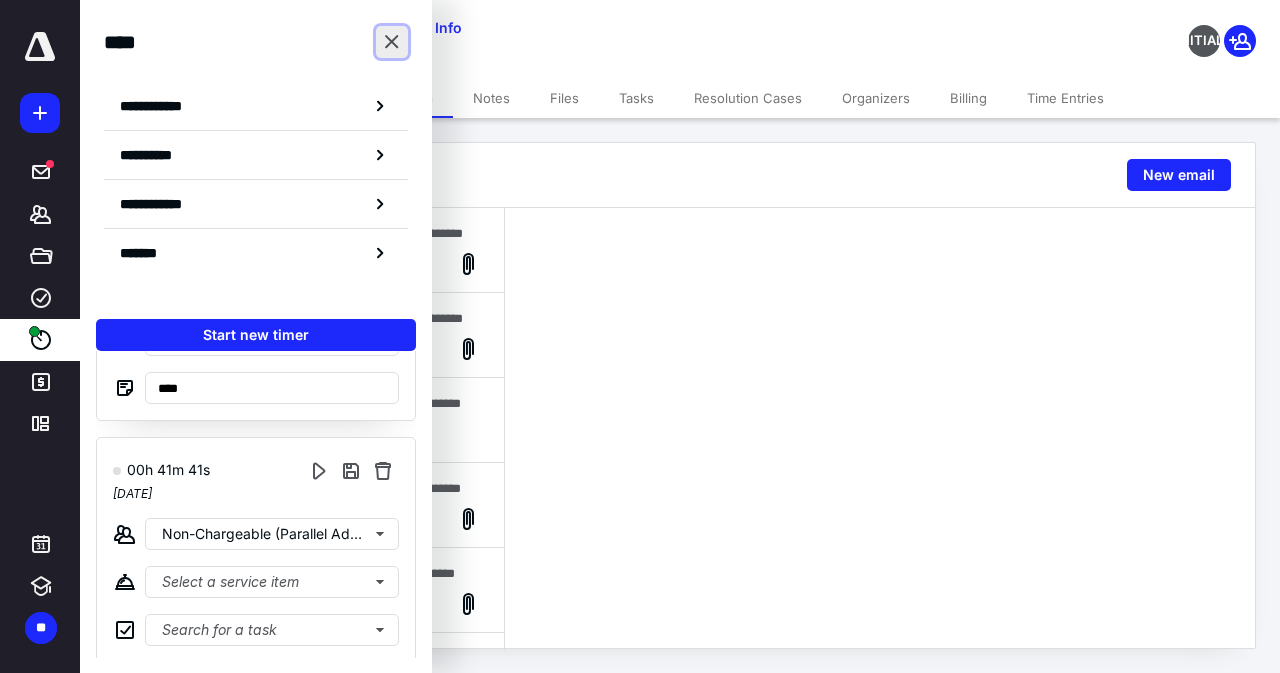 click at bounding box center [392, 42] 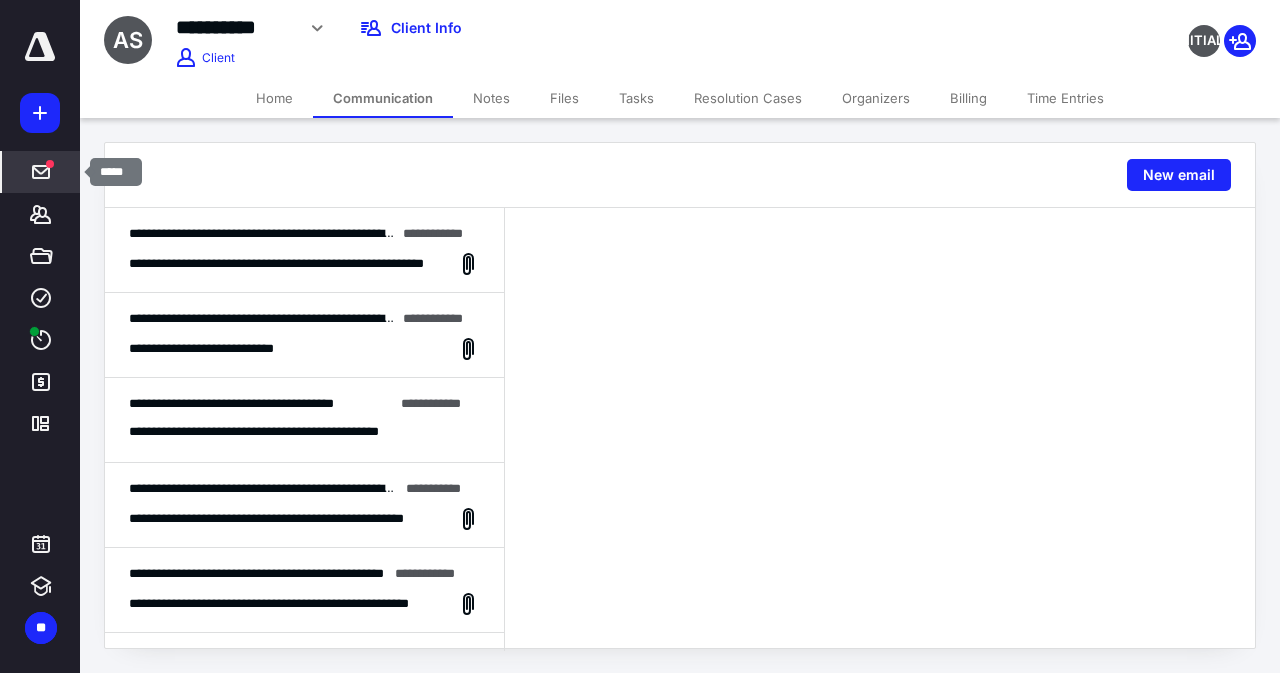 click 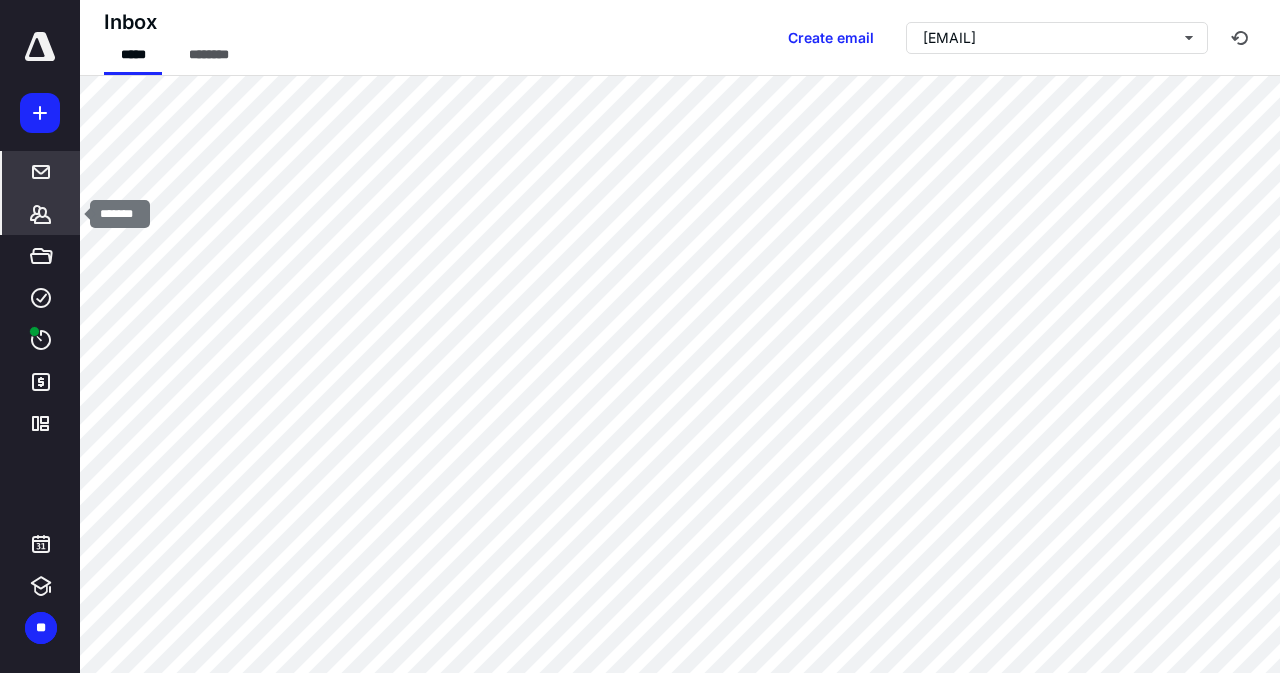 click 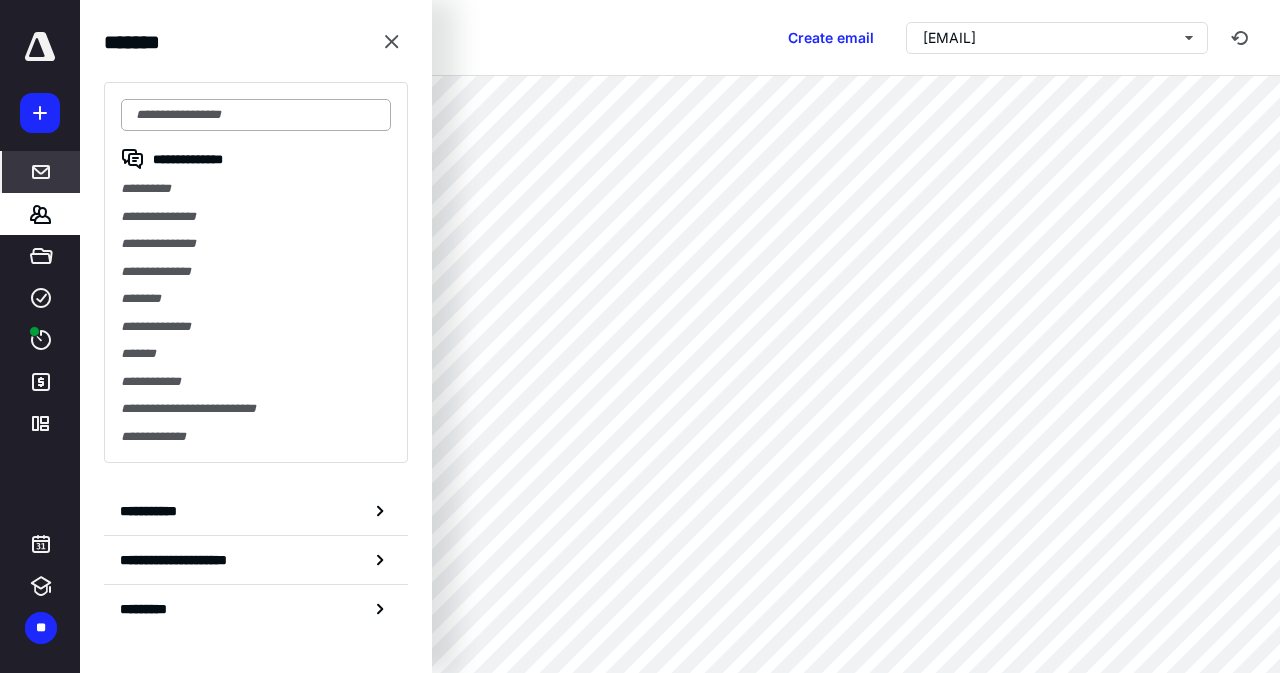 click at bounding box center (256, 115) 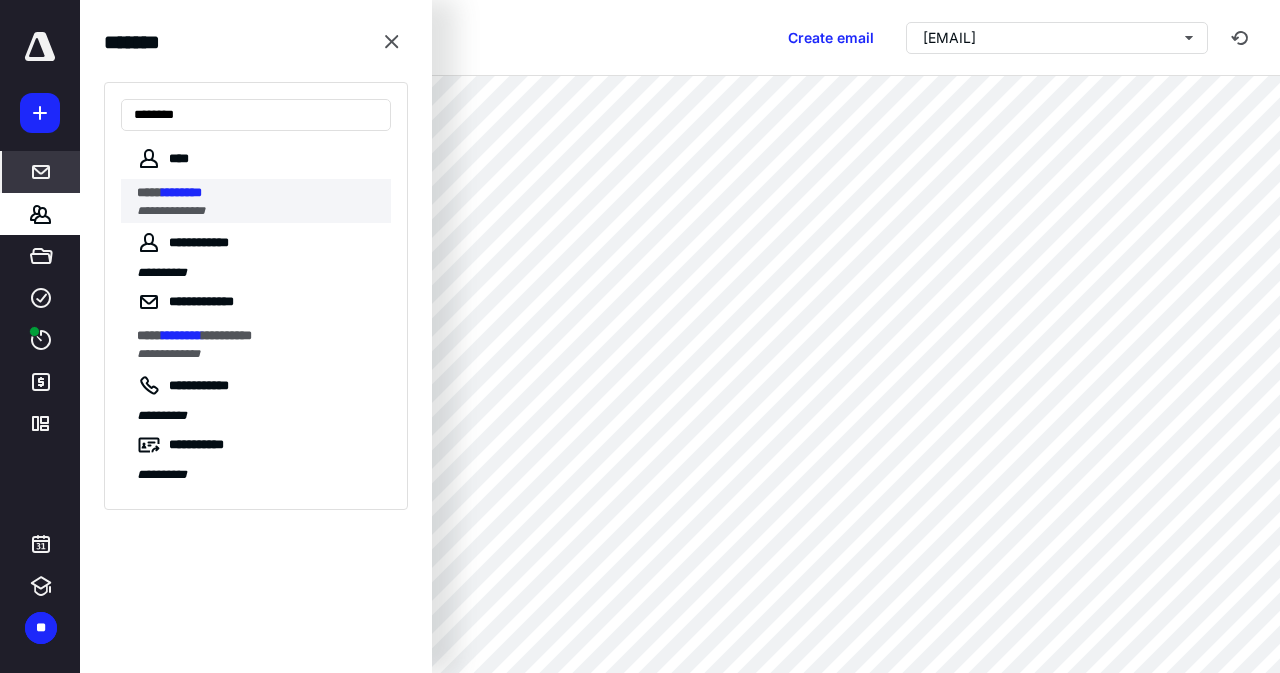 type on "********" 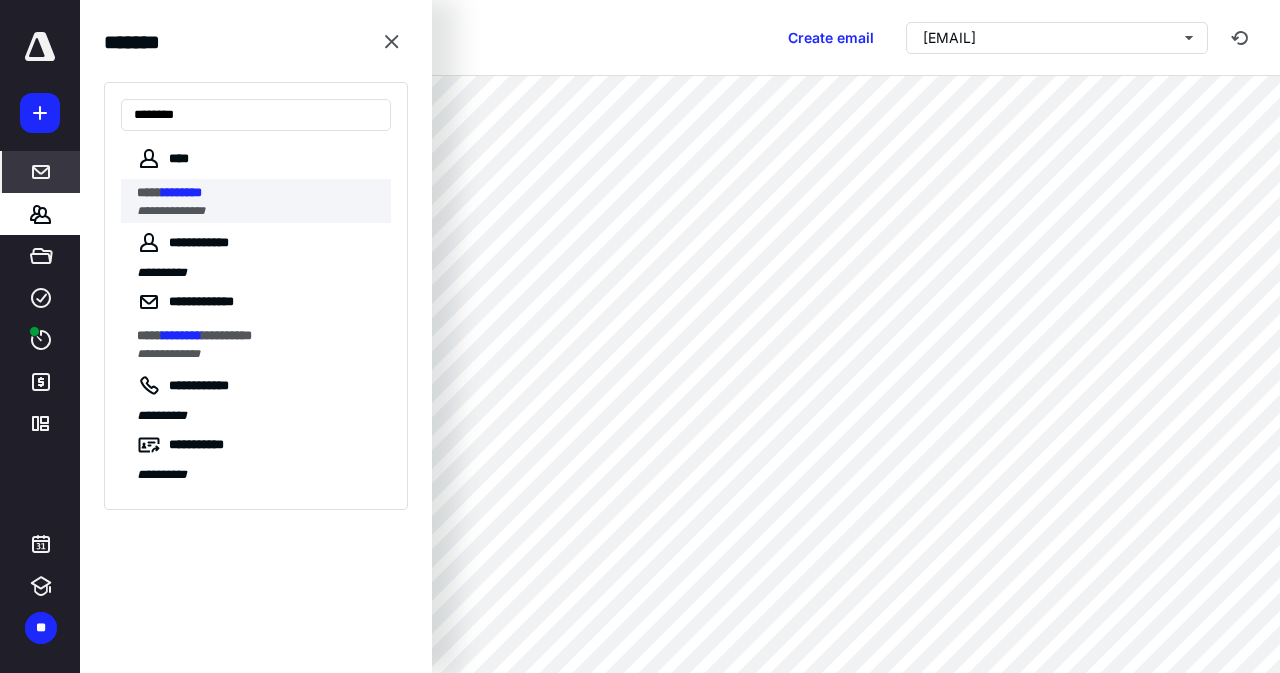 click on "**********" at bounding box center (171, 211) 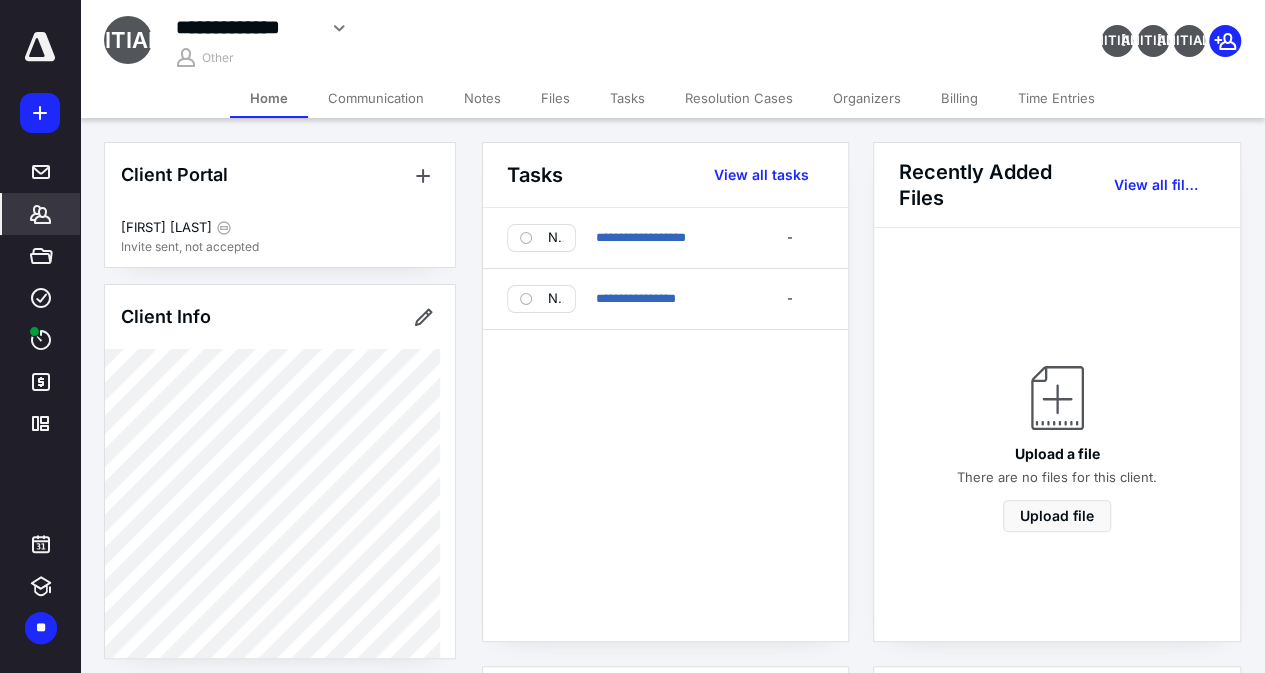 click on "Communication" at bounding box center [376, 98] 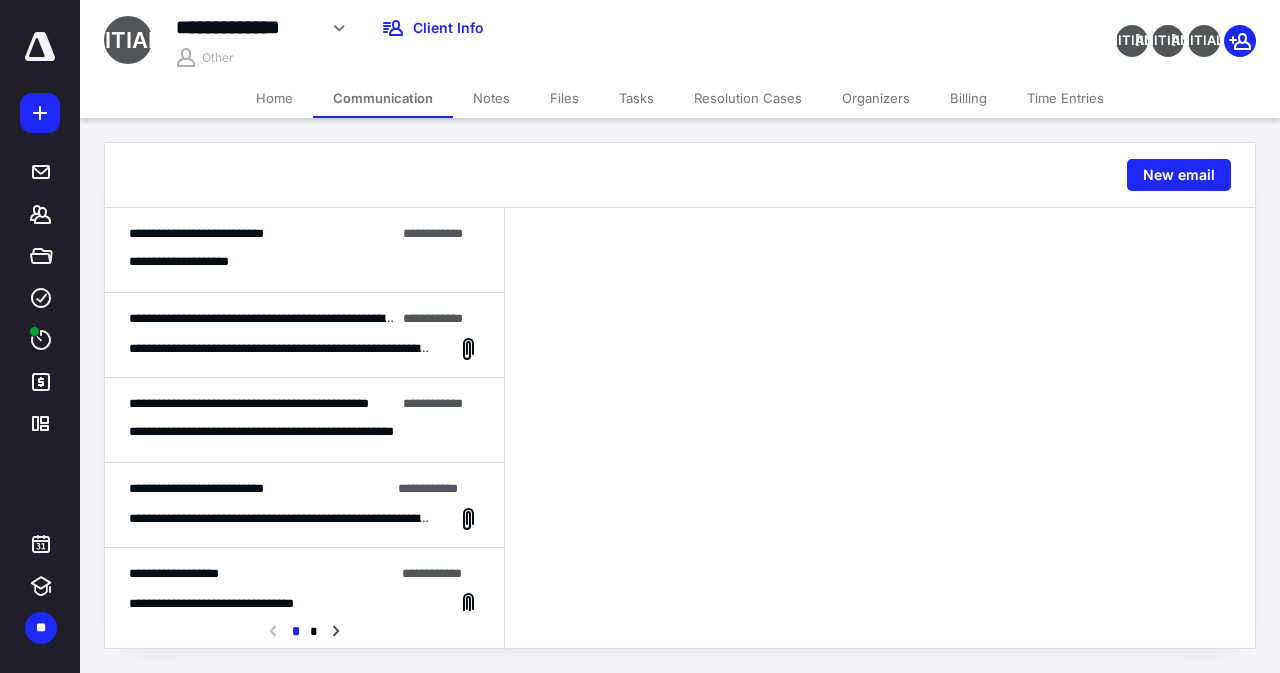 click on "**********" at bounding box center [304, 262] 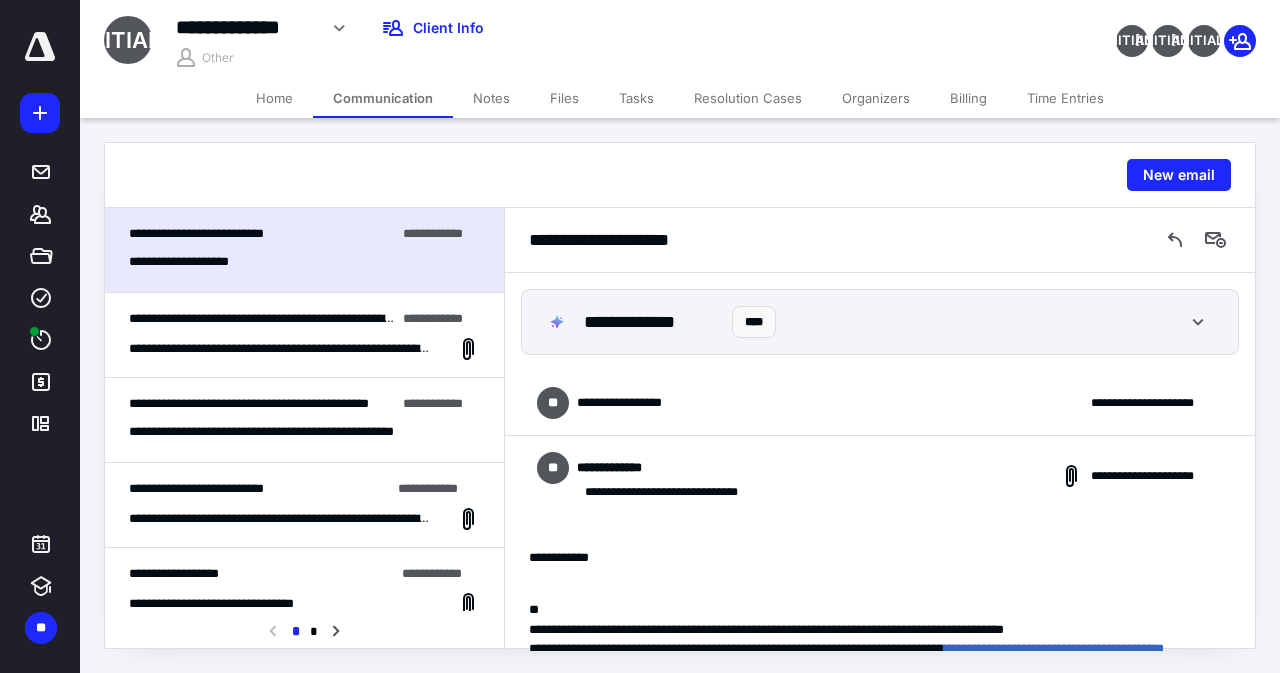 scroll, scrollTop: 137, scrollLeft: 0, axis: vertical 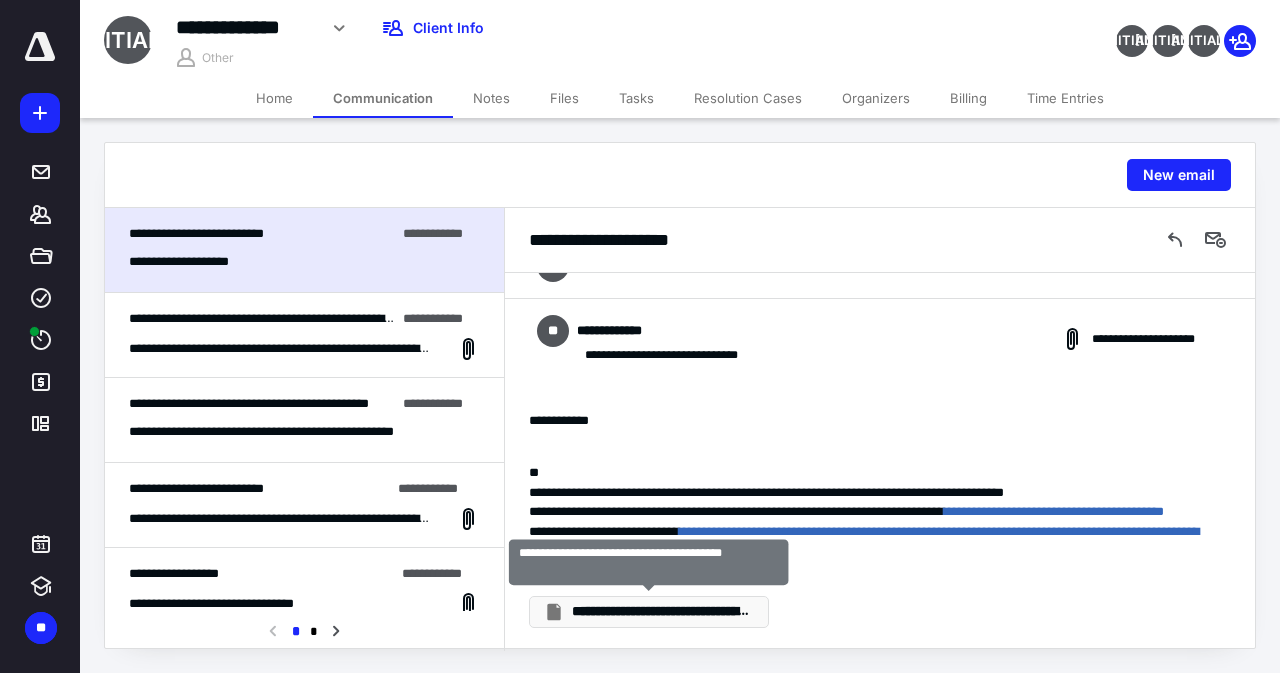 click on "**********" at bounding box center [661, 612] 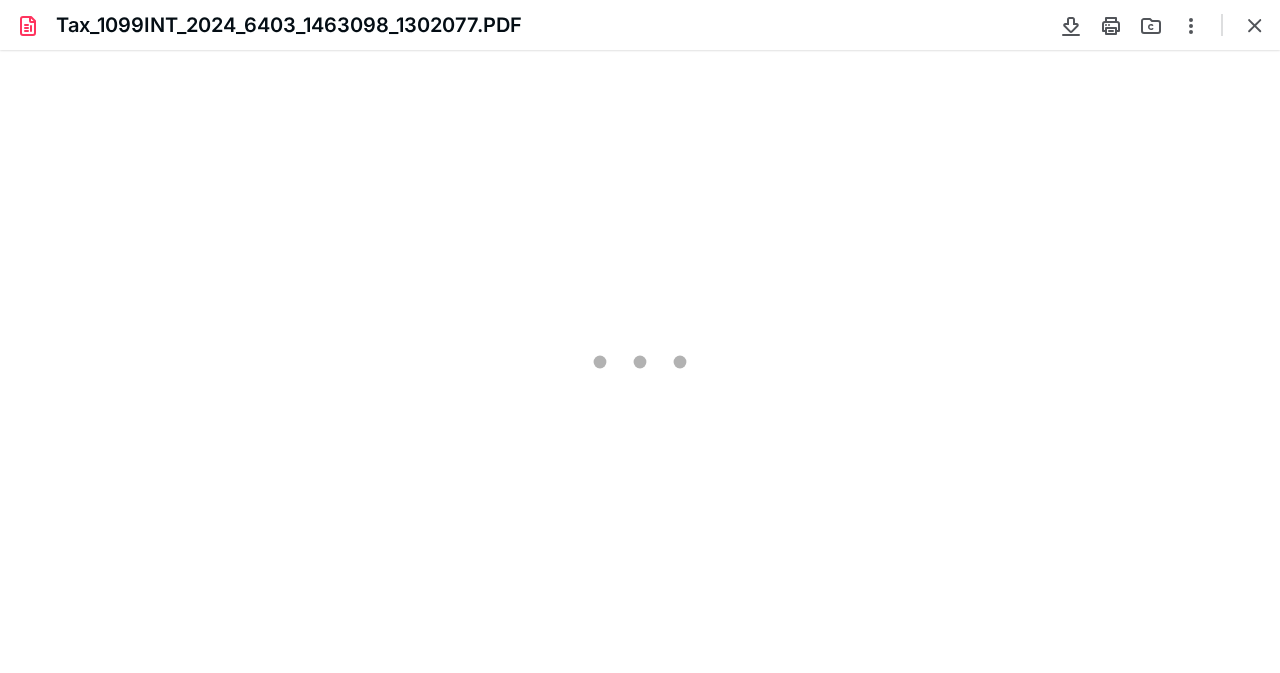 scroll, scrollTop: 0, scrollLeft: 0, axis: both 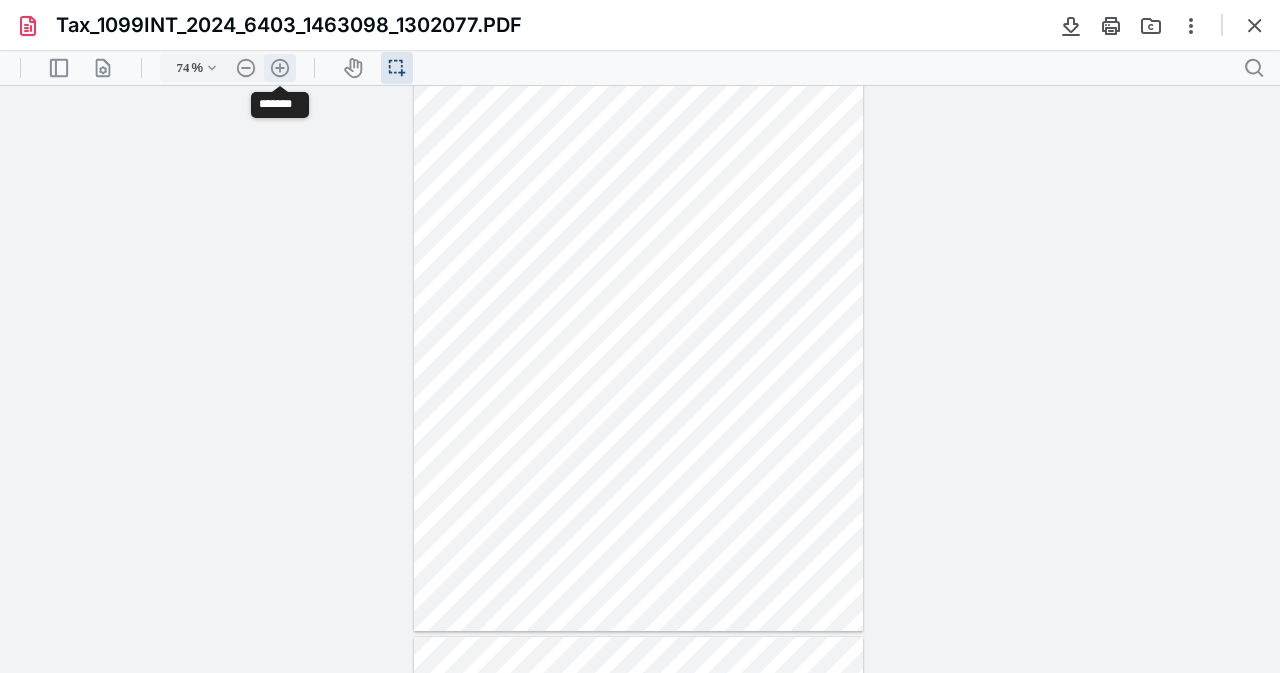 click on ".cls-1{fill:#abb0c4;} icon - header - zoom - in - line" at bounding box center [280, 68] 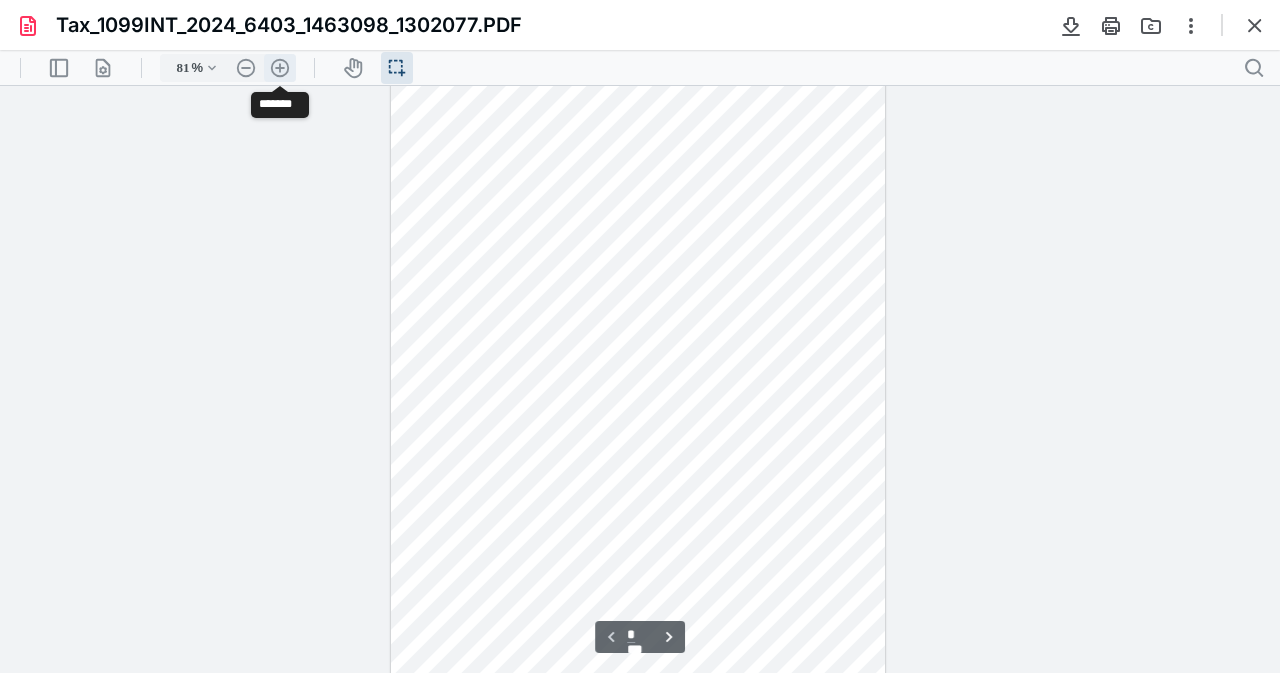 scroll, scrollTop: 71, scrollLeft: 0, axis: vertical 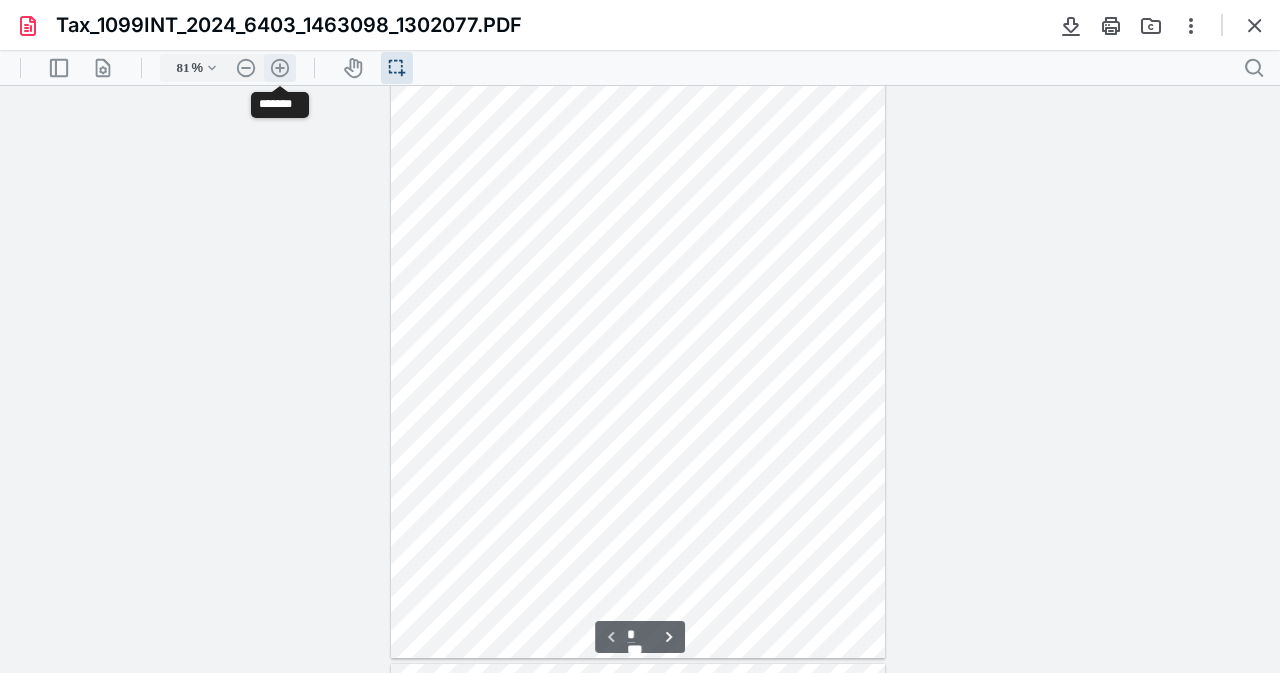 click on ".cls-1{fill:#abb0c4;} icon - header - zoom - in - line" at bounding box center (280, 68) 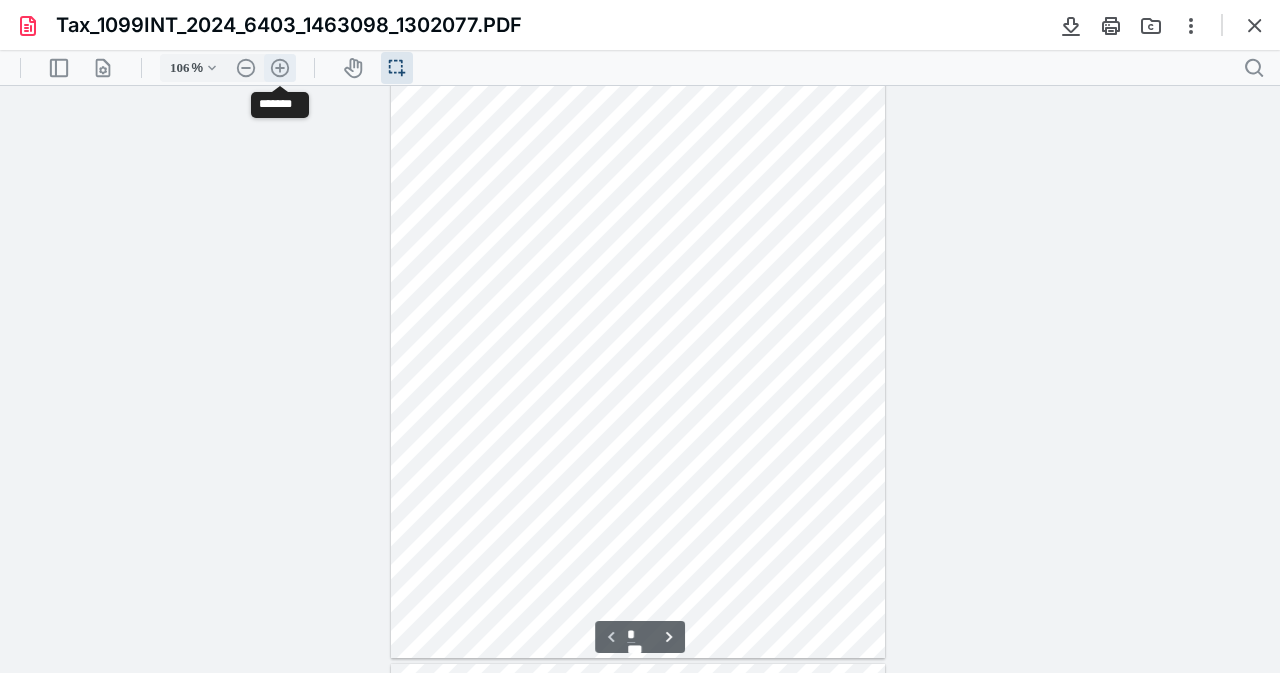 scroll, scrollTop: 178, scrollLeft: 0, axis: vertical 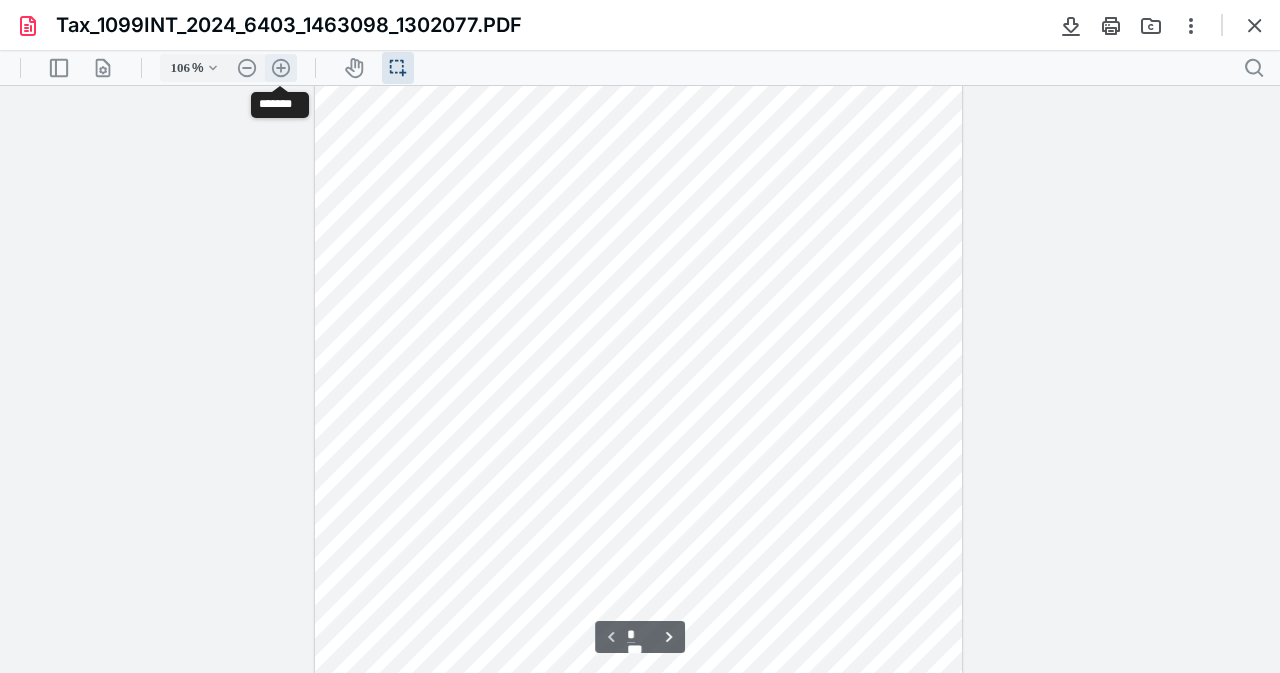 click on ".cls-1{fill:#abb0c4;} icon - header - zoom - in - line" at bounding box center [281, 68] 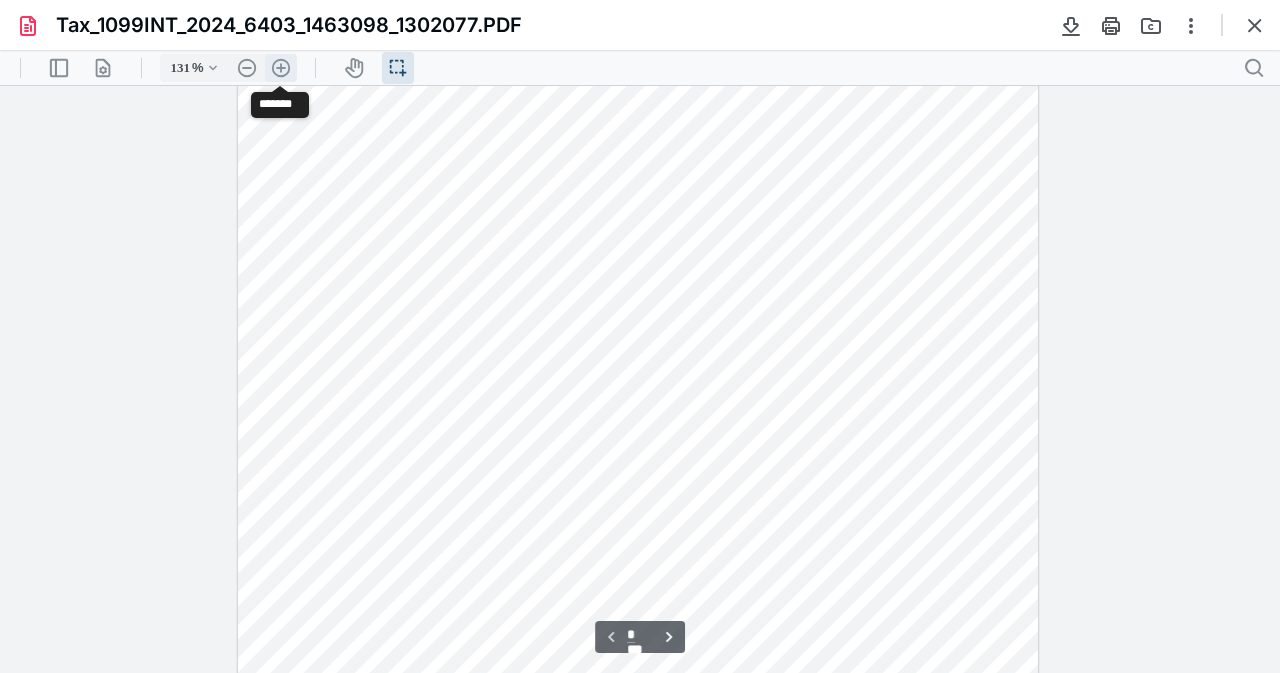 scroll, scrollTop: 286, scrollLeft: 0, axis: vertical 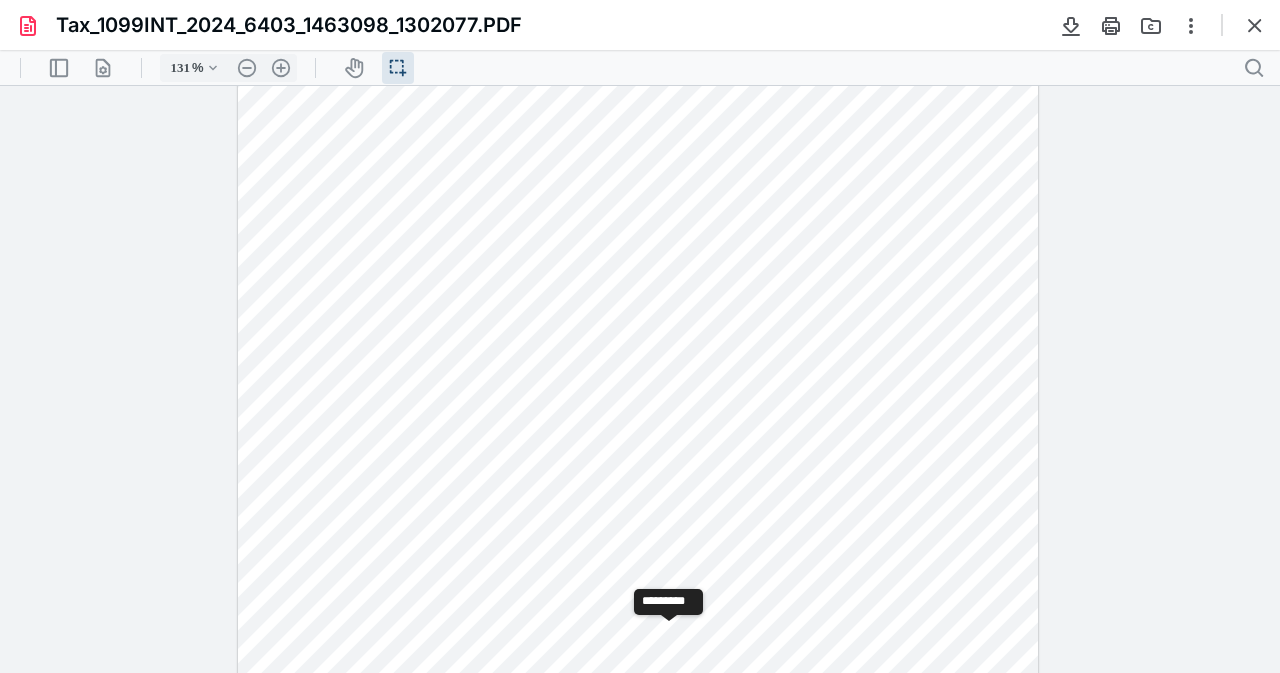 click on "**********" at bounding box center (669, 637) 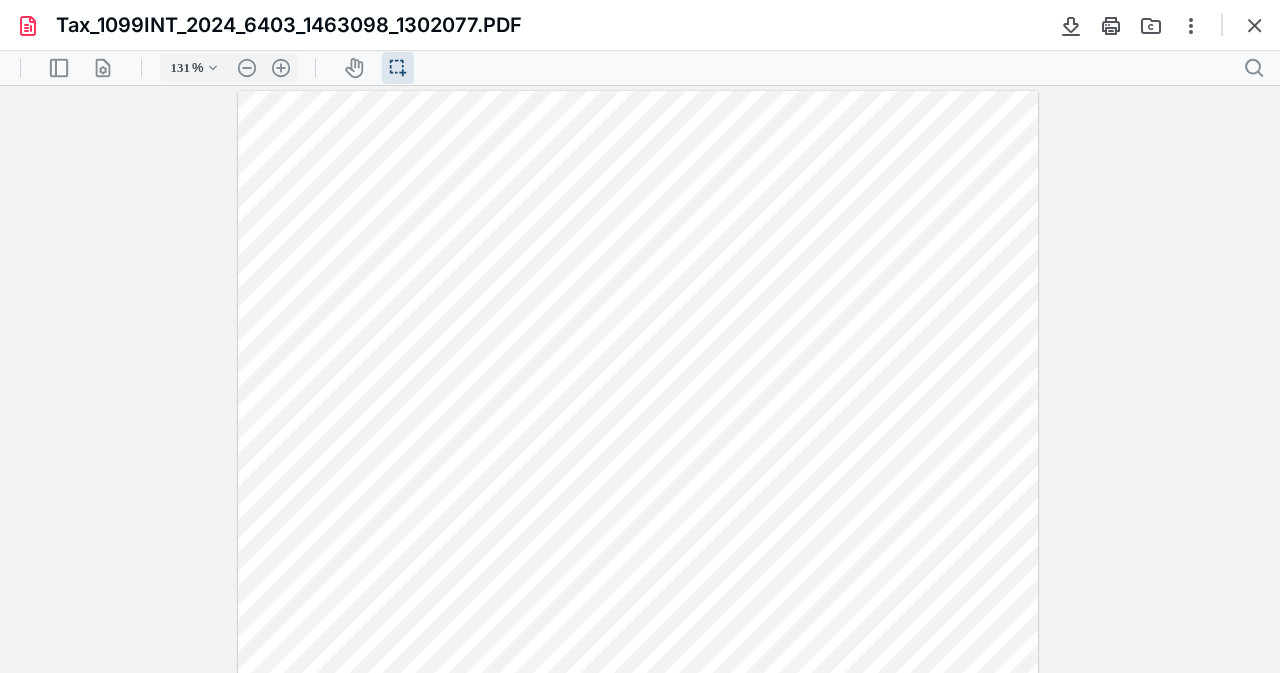 click at bounding box center (640, 379) 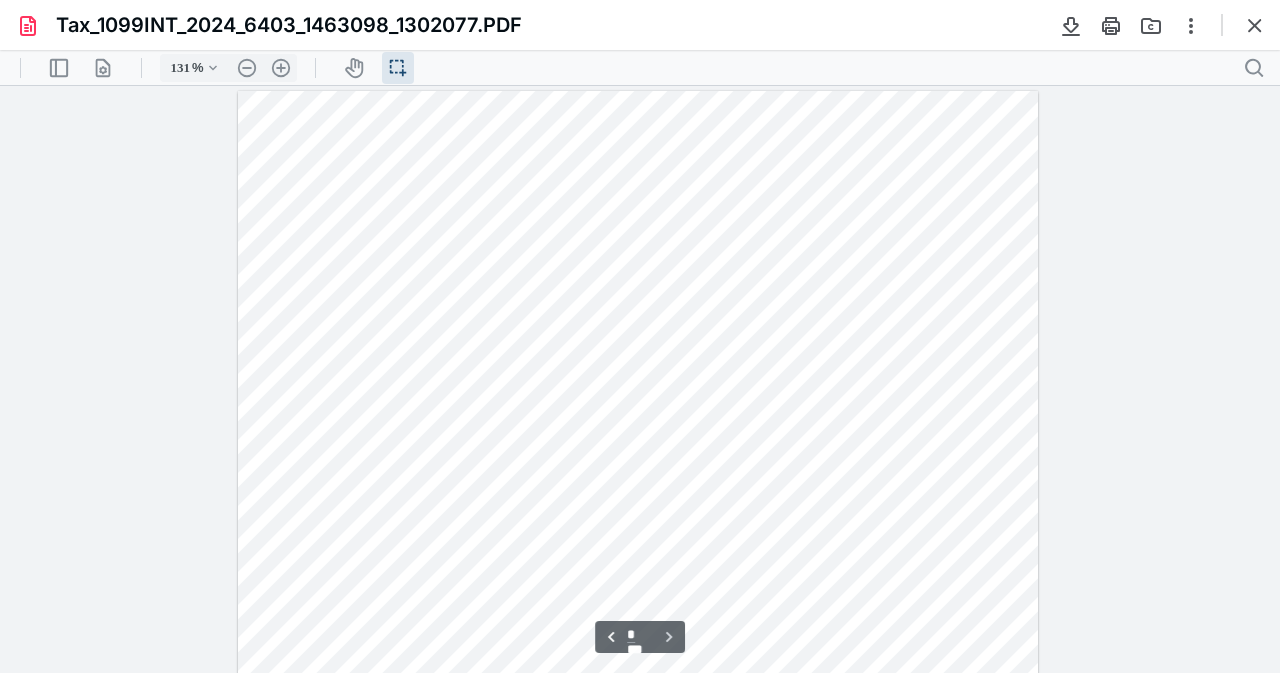 scroll, scrollTop: 1504, scrollLeft: 0, axis: vertical 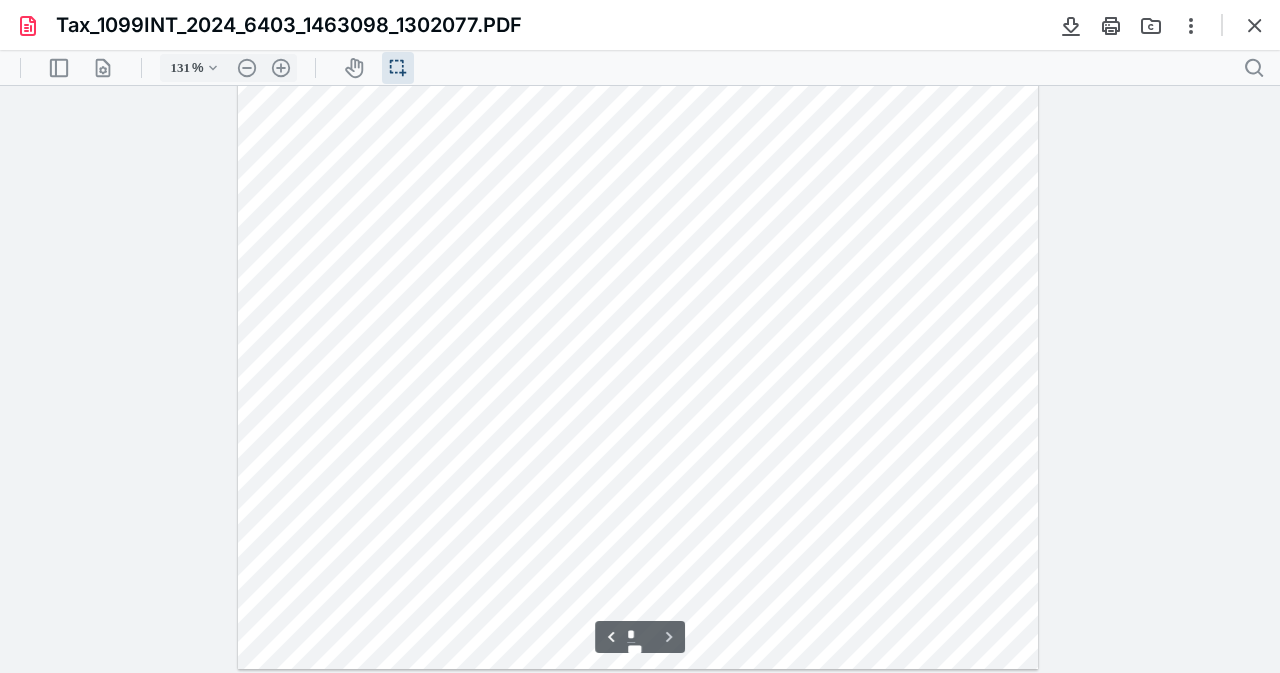 click at bounding box center (640, 379) 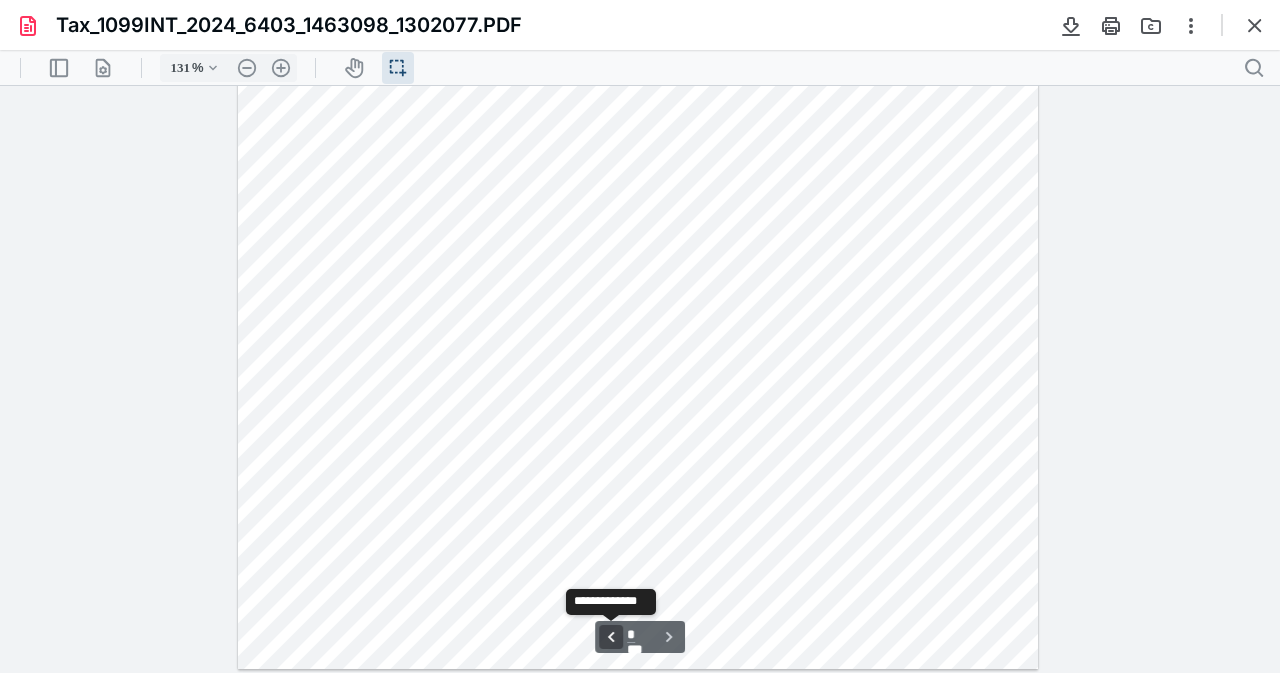 click on "**********" at bounding box center [611, 637] 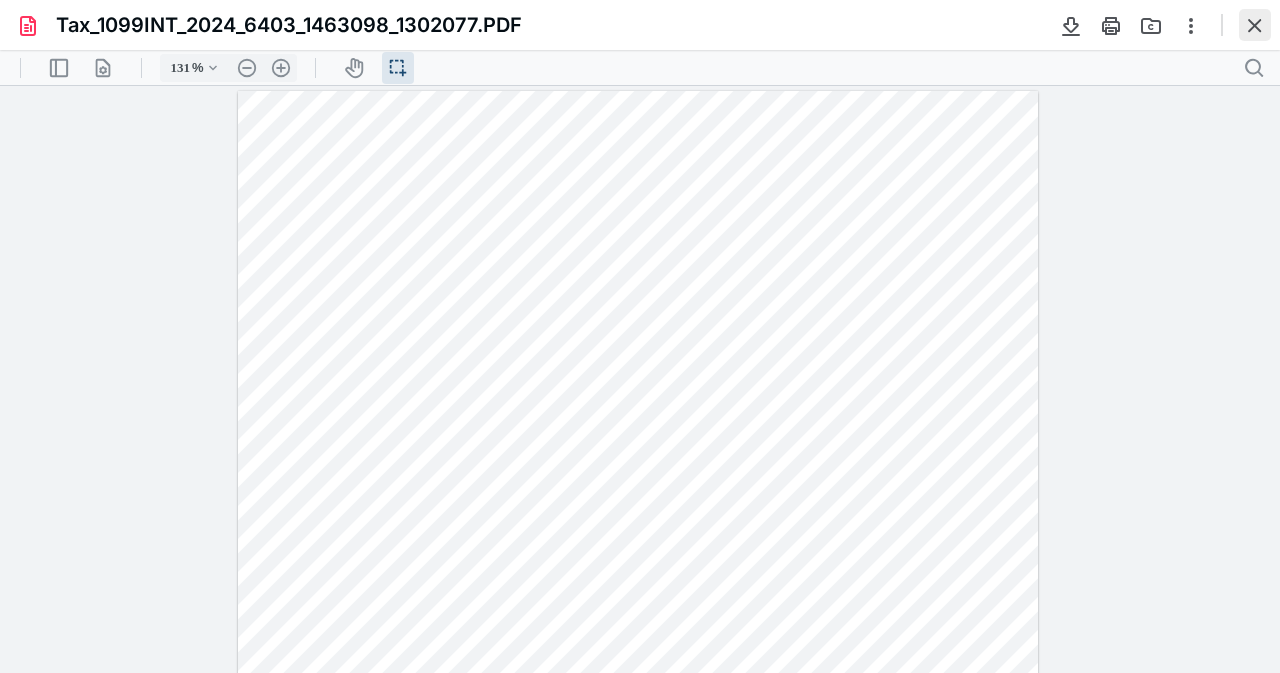 click at bounding box center (1255, 25) 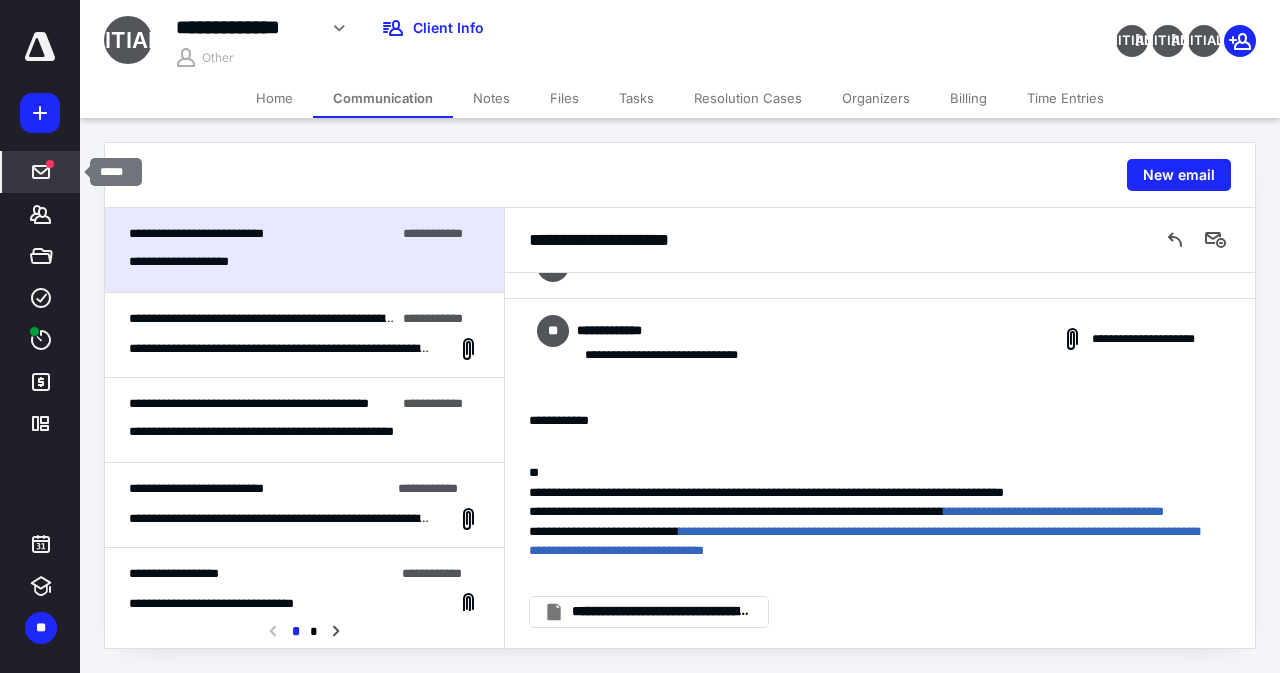 click 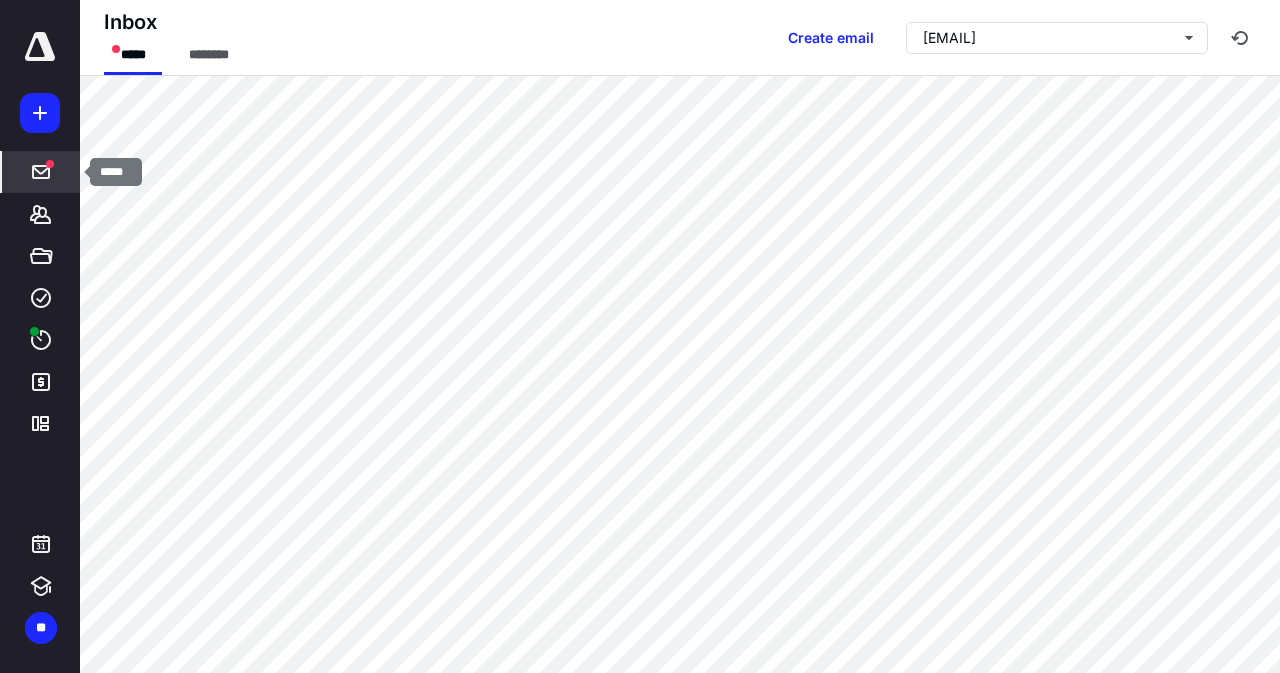 click 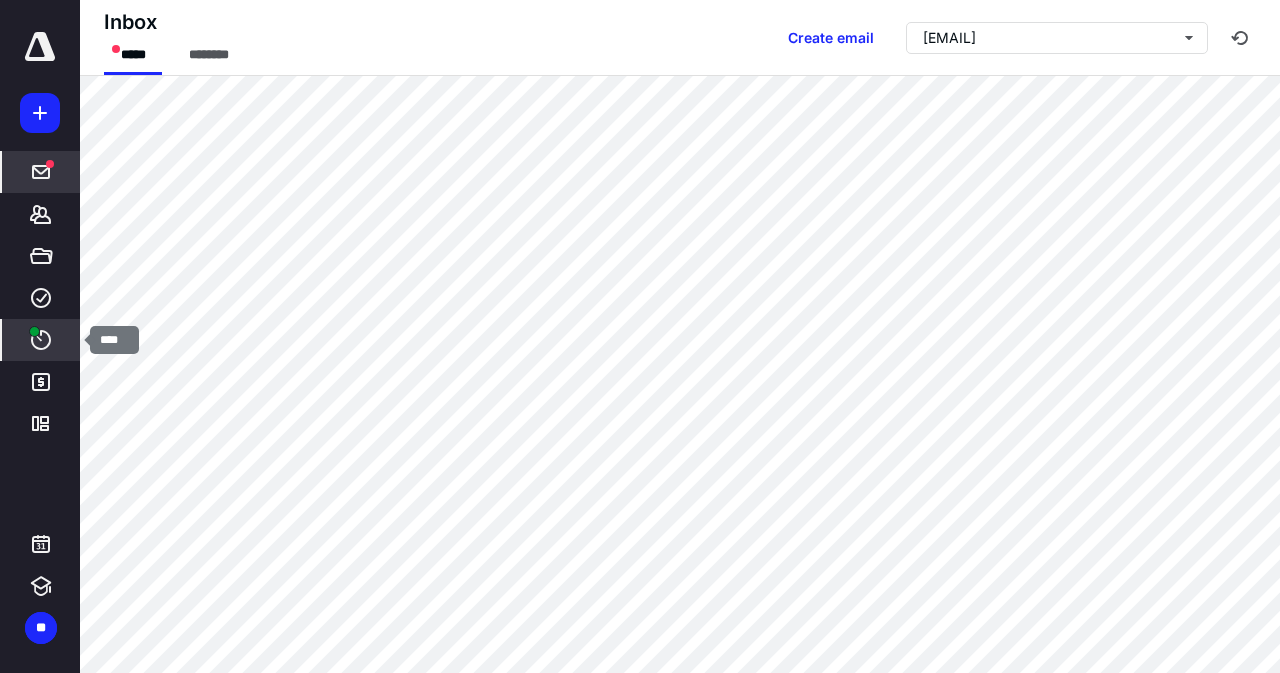 click 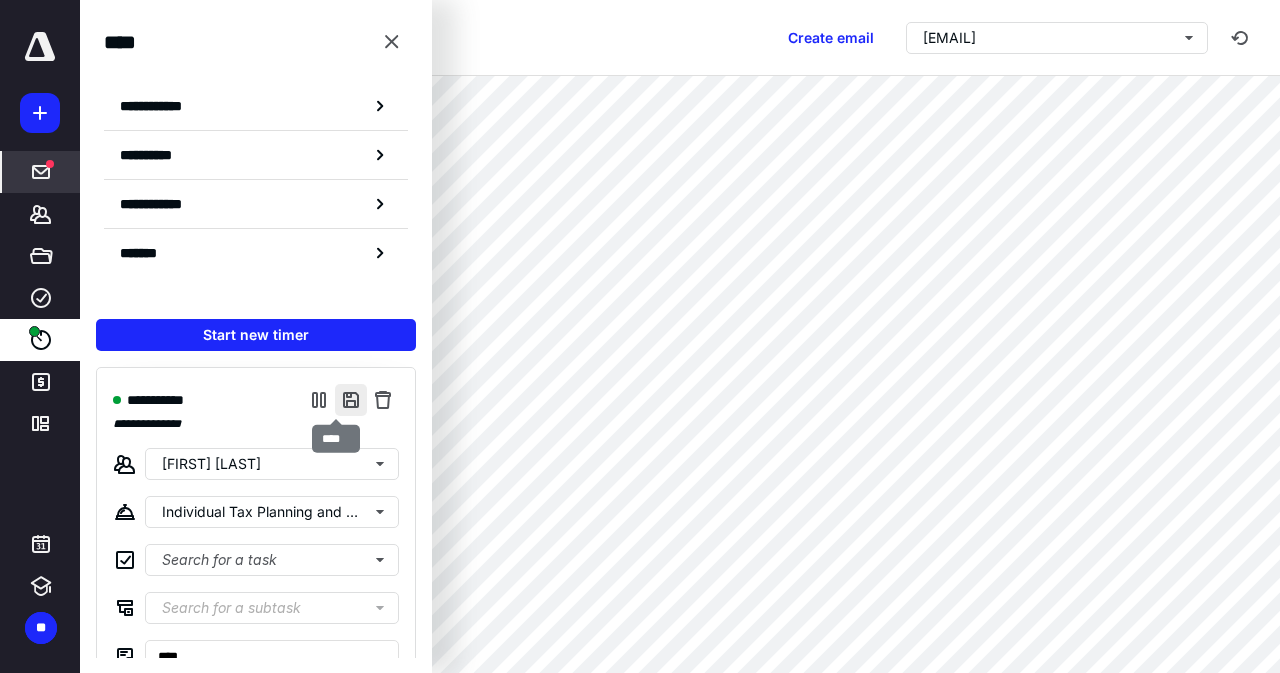 click at bounding box center (351, 400) 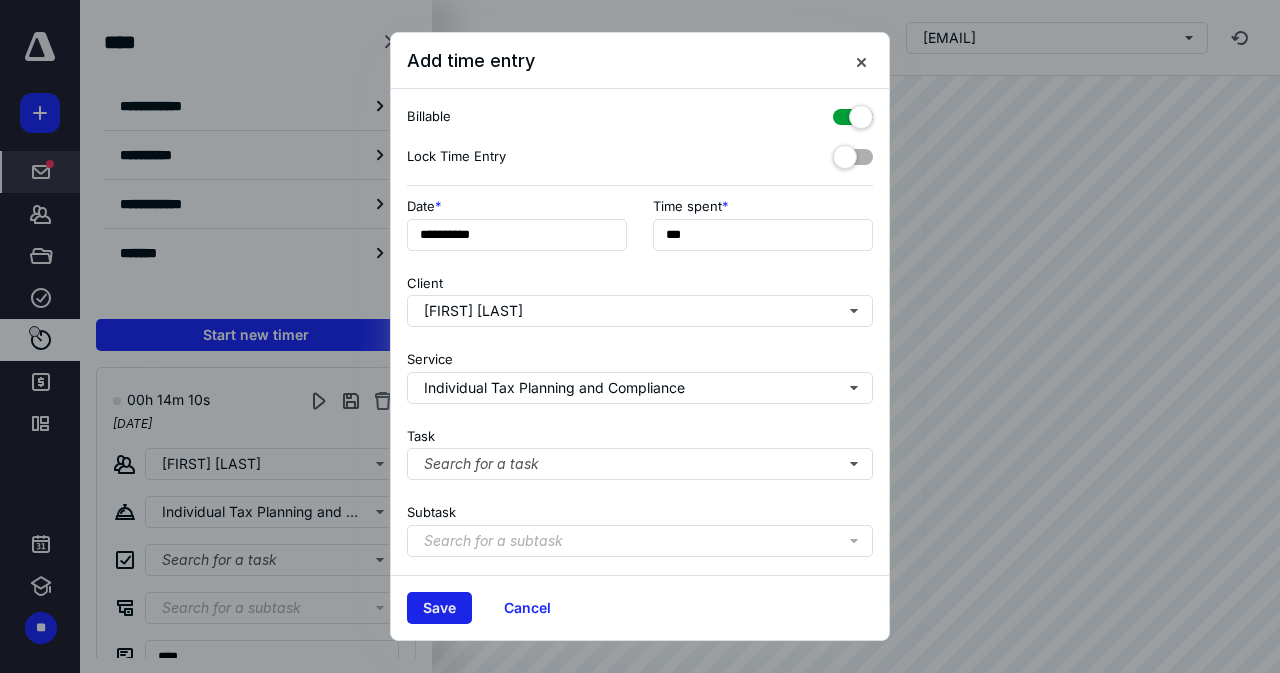 click on "Save" at bounding box center [439, 608] 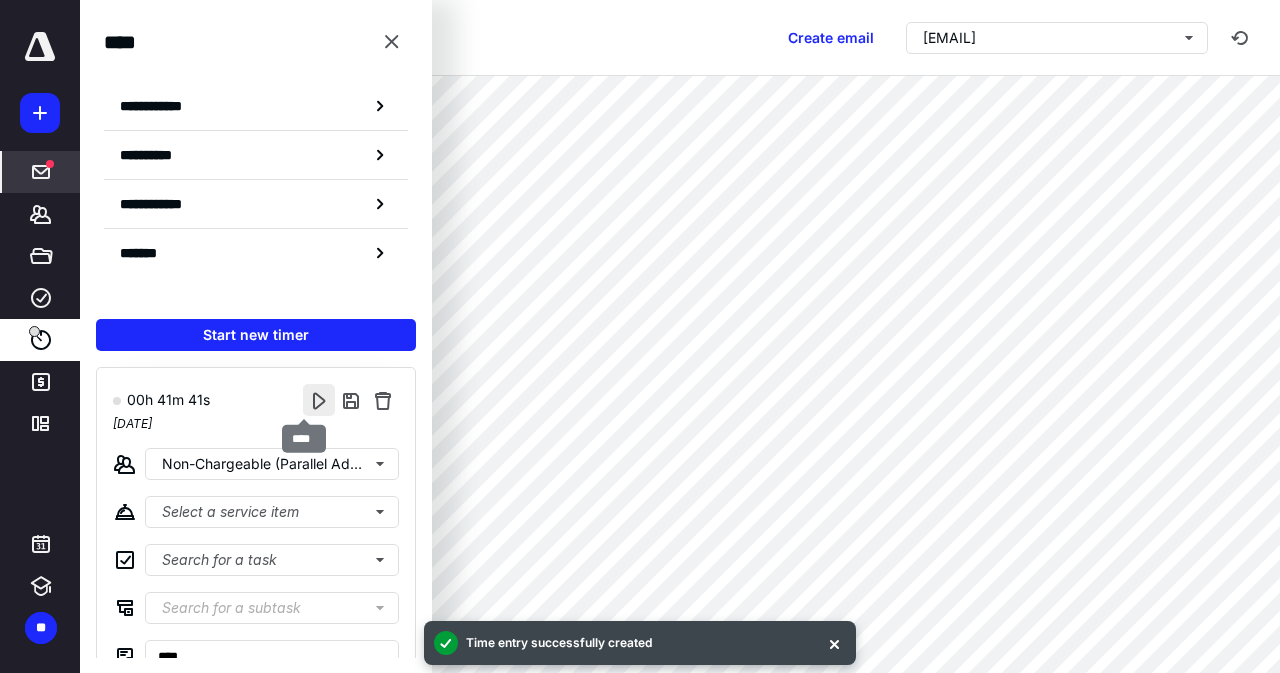 click at bounding box center (319, 400) 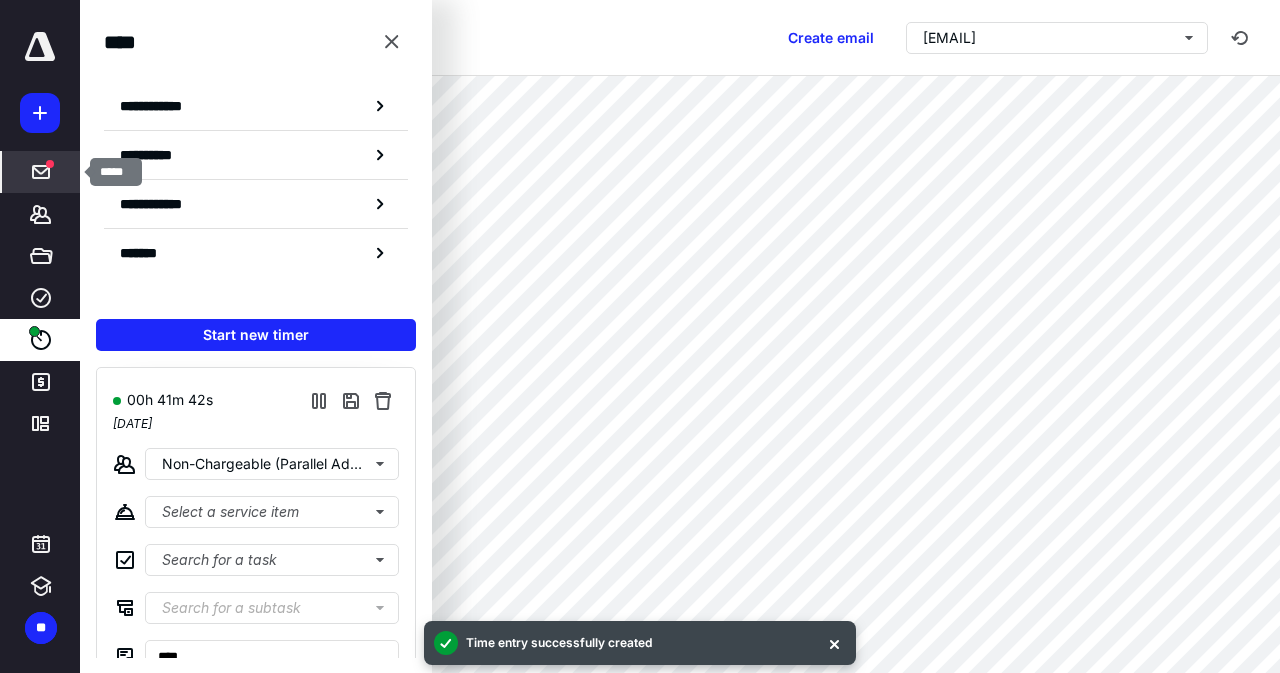 click 